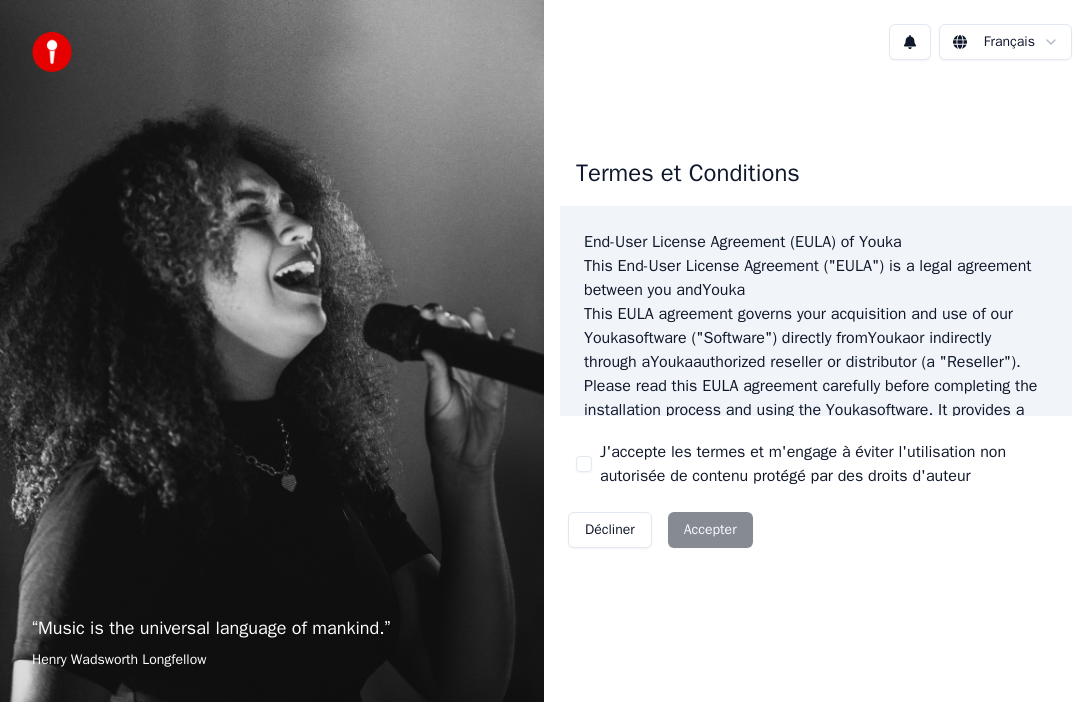scroll, scrollTop: 0, scrollLeft: 0, axis: both 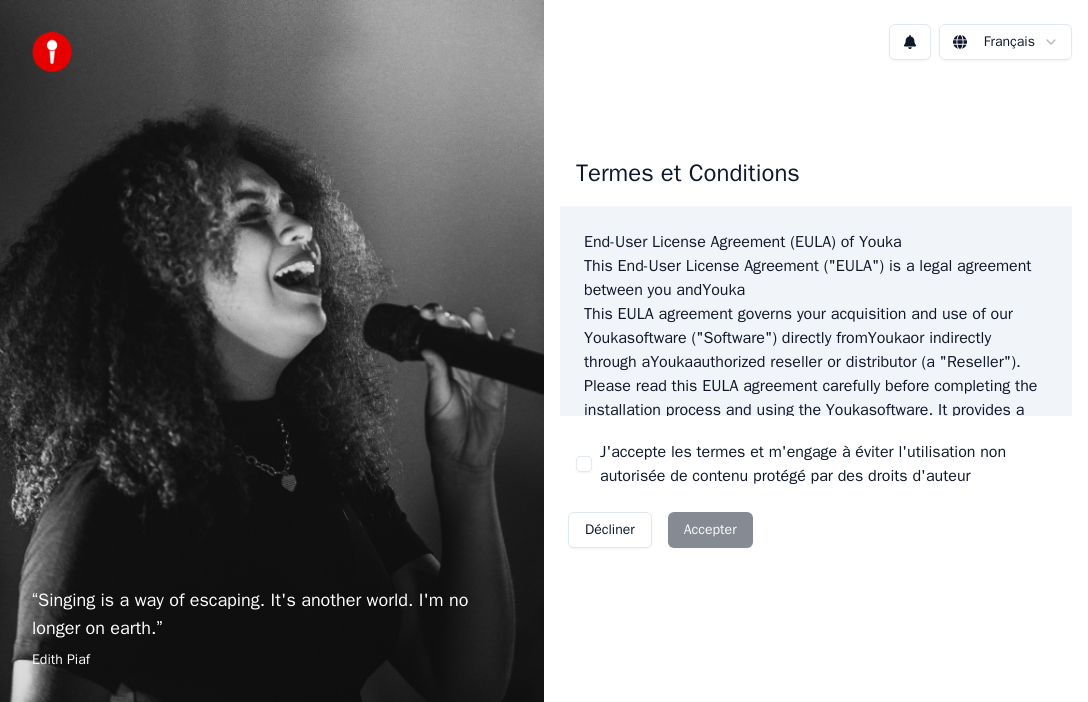 click on "J'accepte les termes et m'engage à éviter l'utilisation non autorisée de contenu protégé par des droits d'auteur" at bounding box center [584, 464] 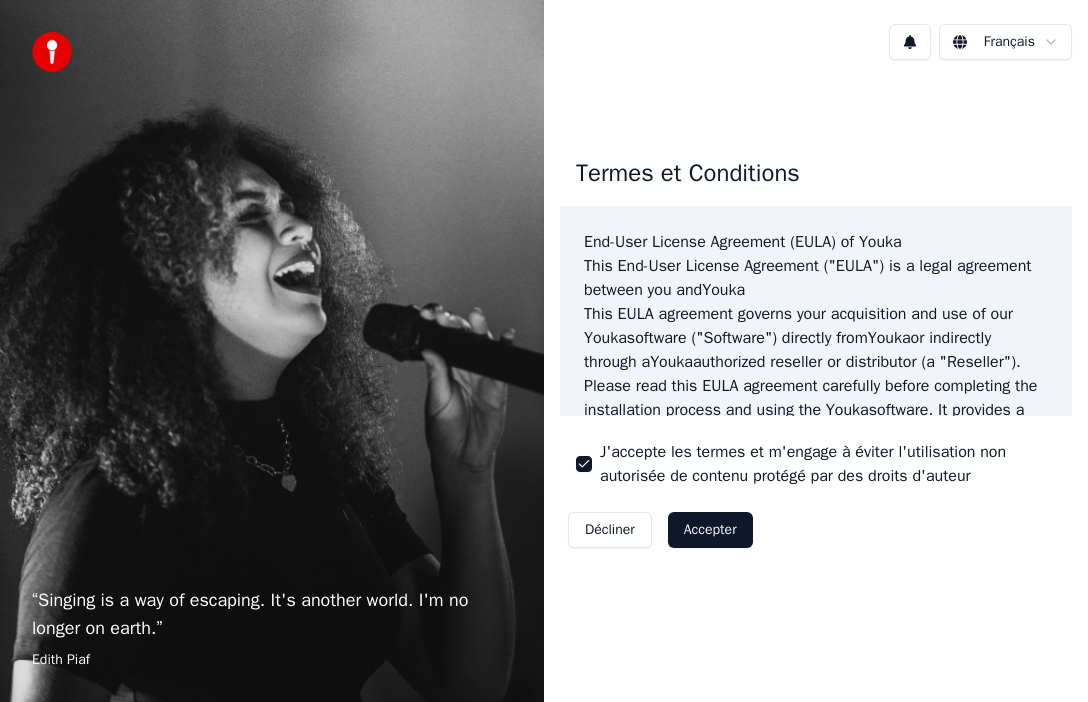 click on "Accepter" at bounding box center (710, 530) 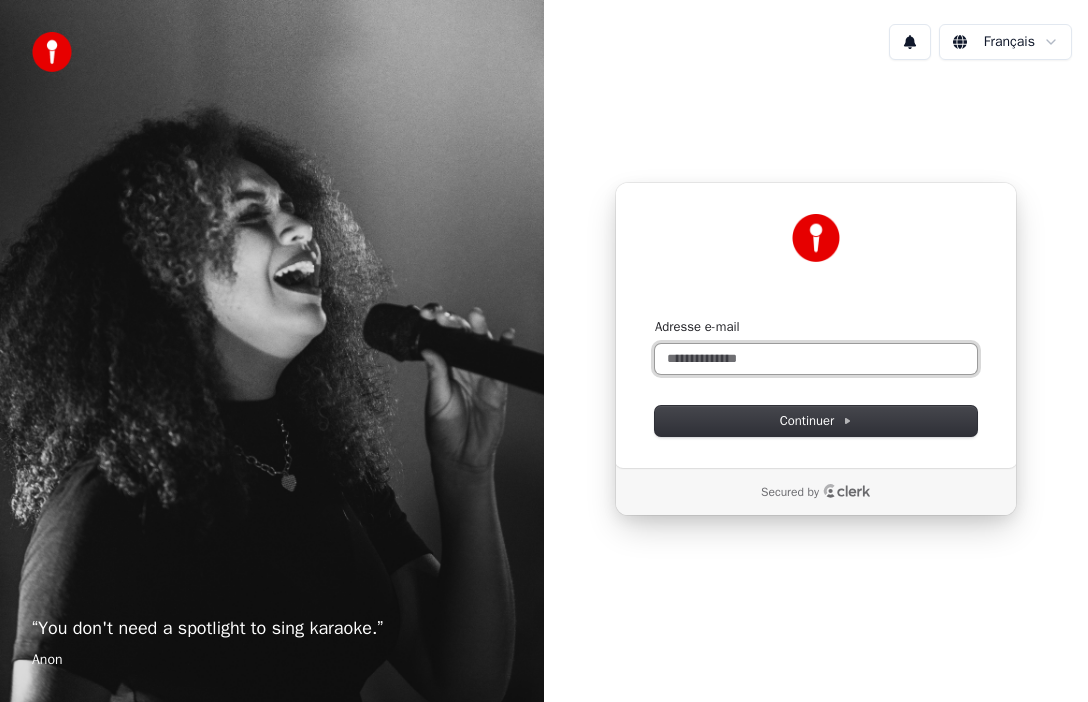 click on "Adresse e-mail" at bounding box center (816, 359) 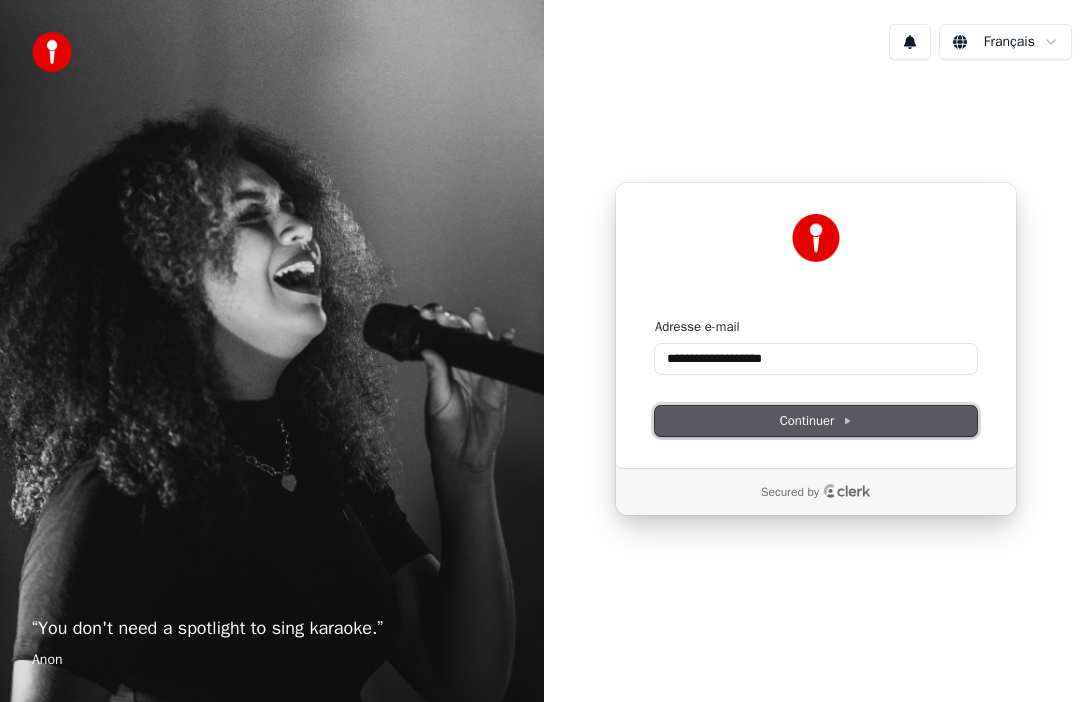 click on "Continuer" at bounding box center (816, 421) 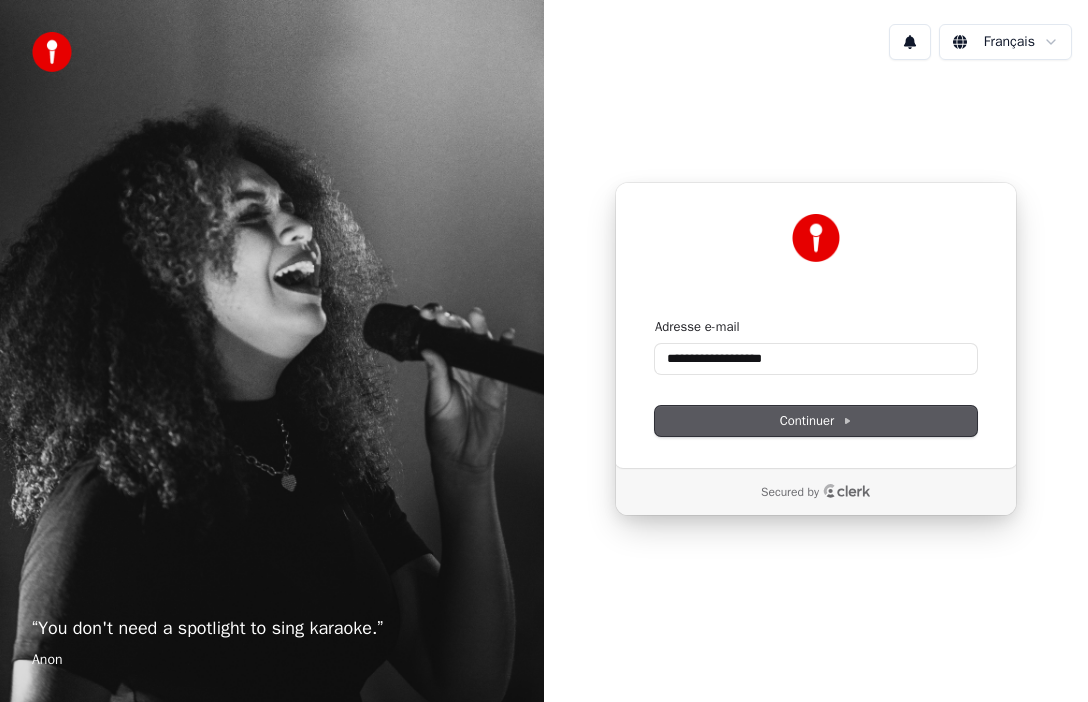 type on "**********" 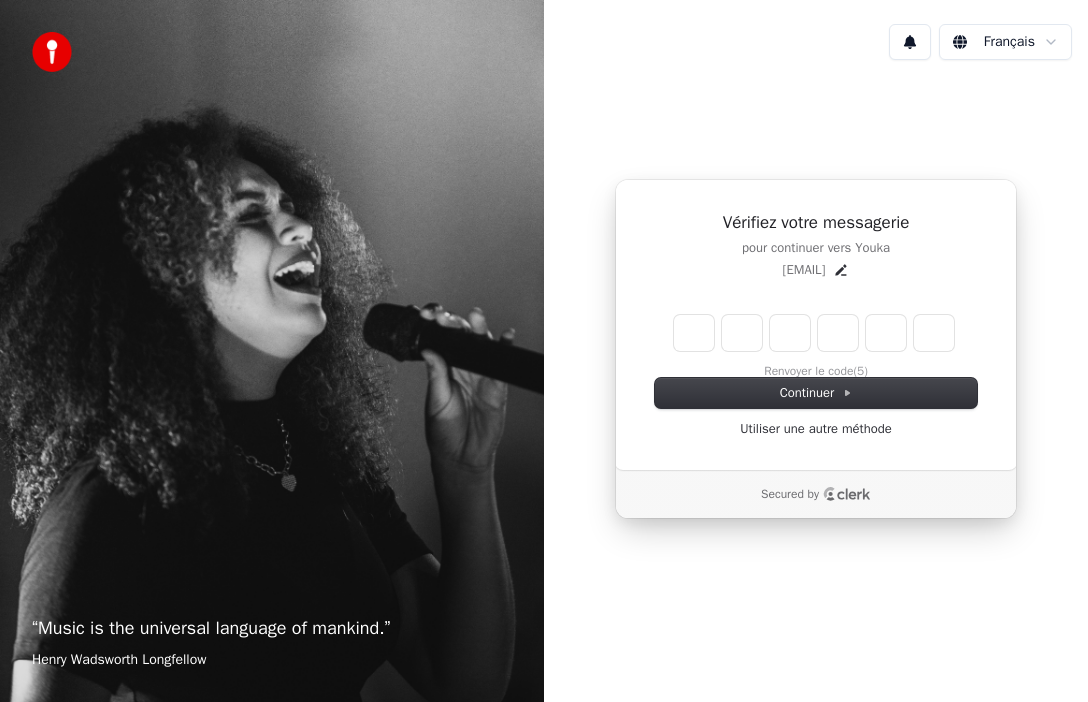 type on "*" 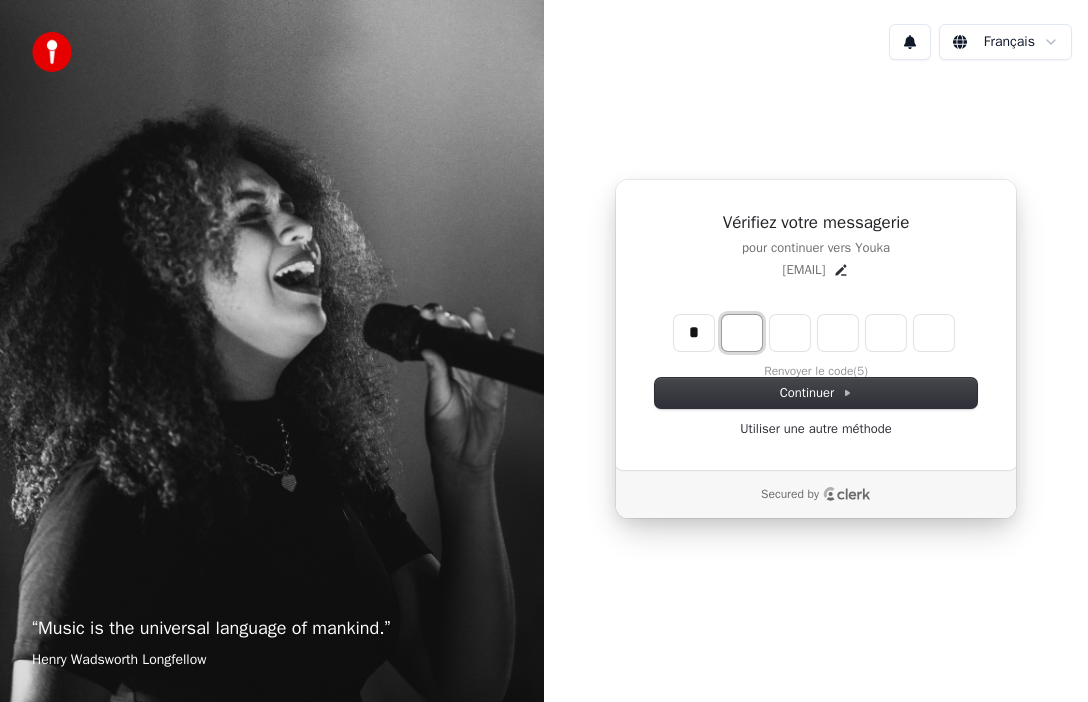 type on "*" 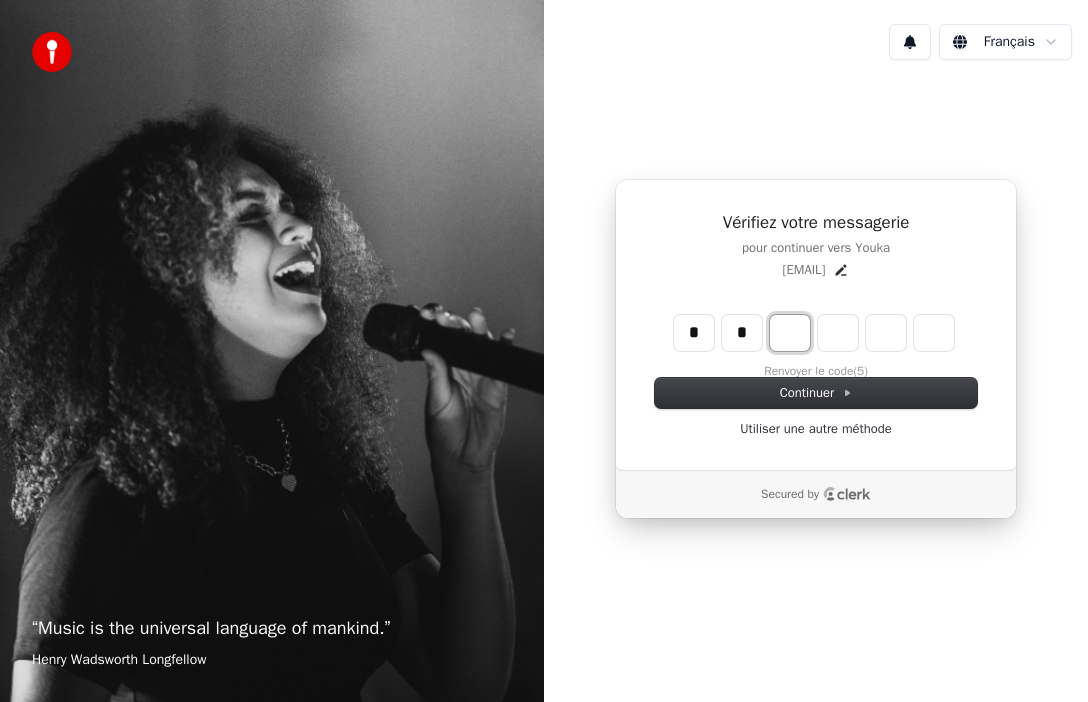 type on "**" 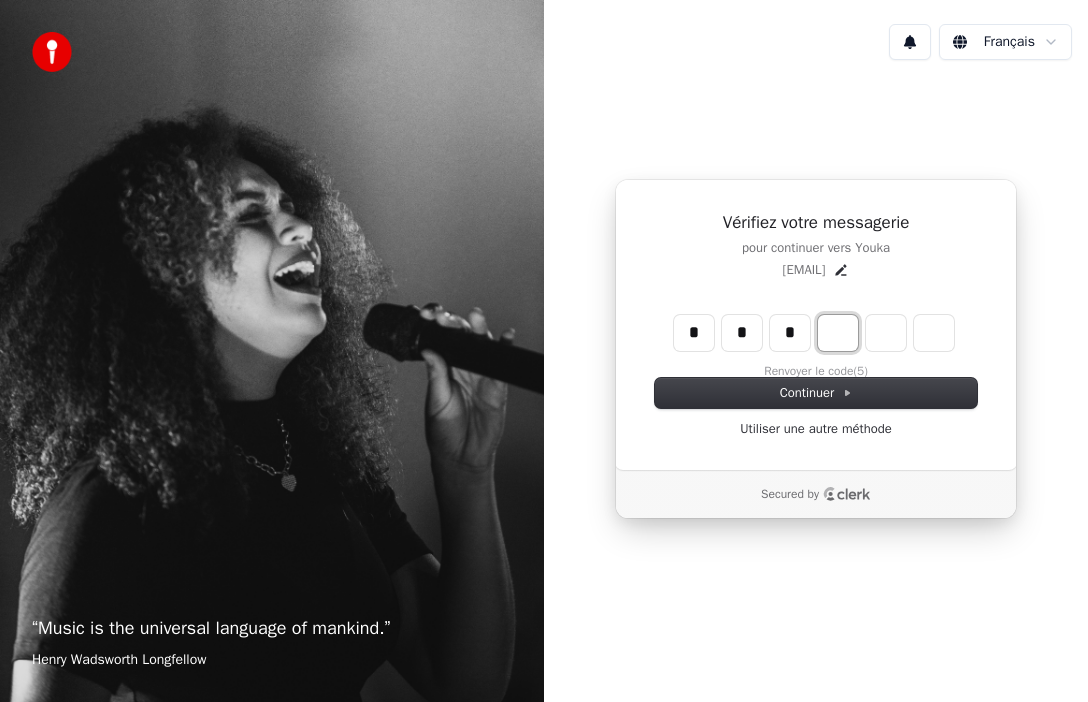 type on "***" 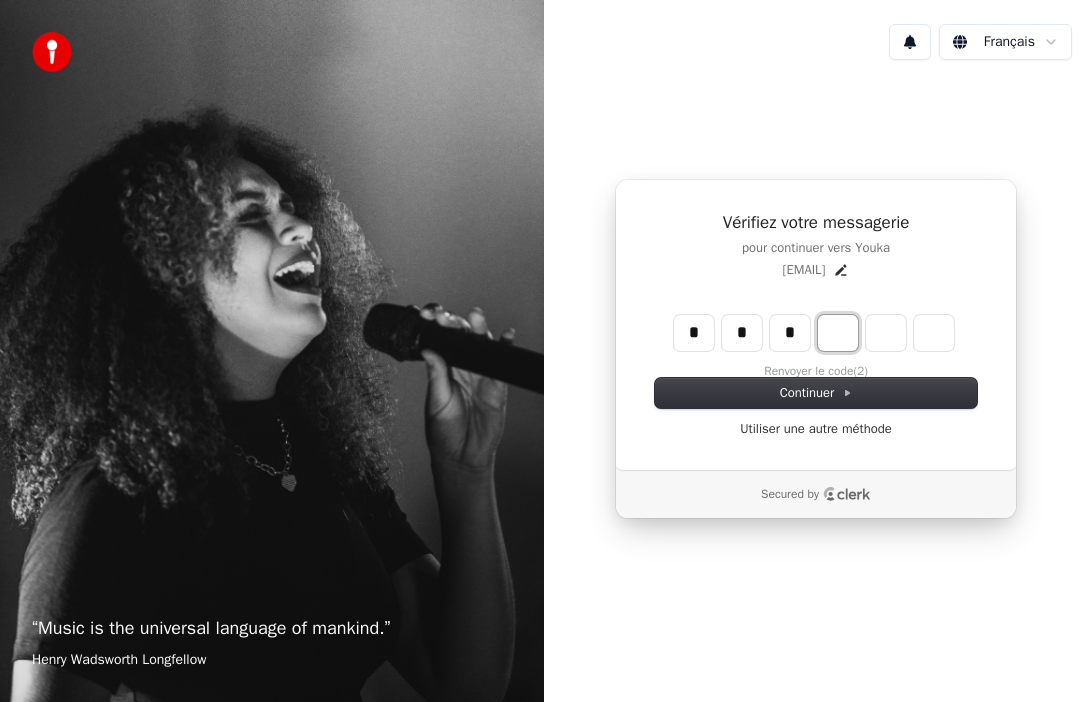 type on "*" 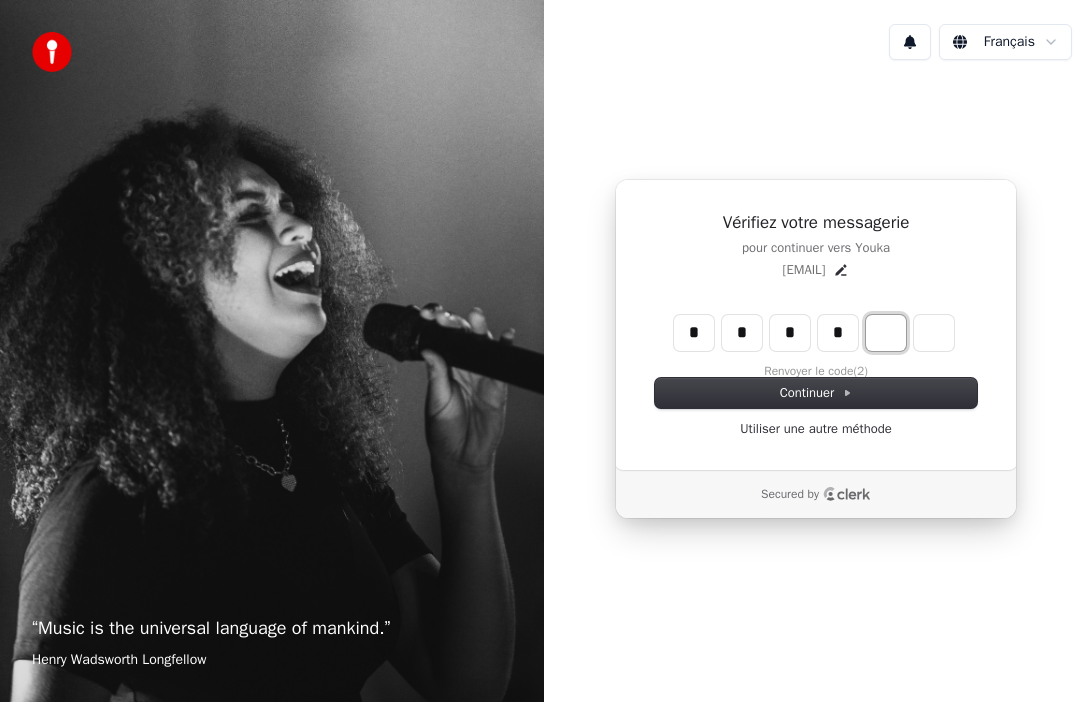 type on "****" 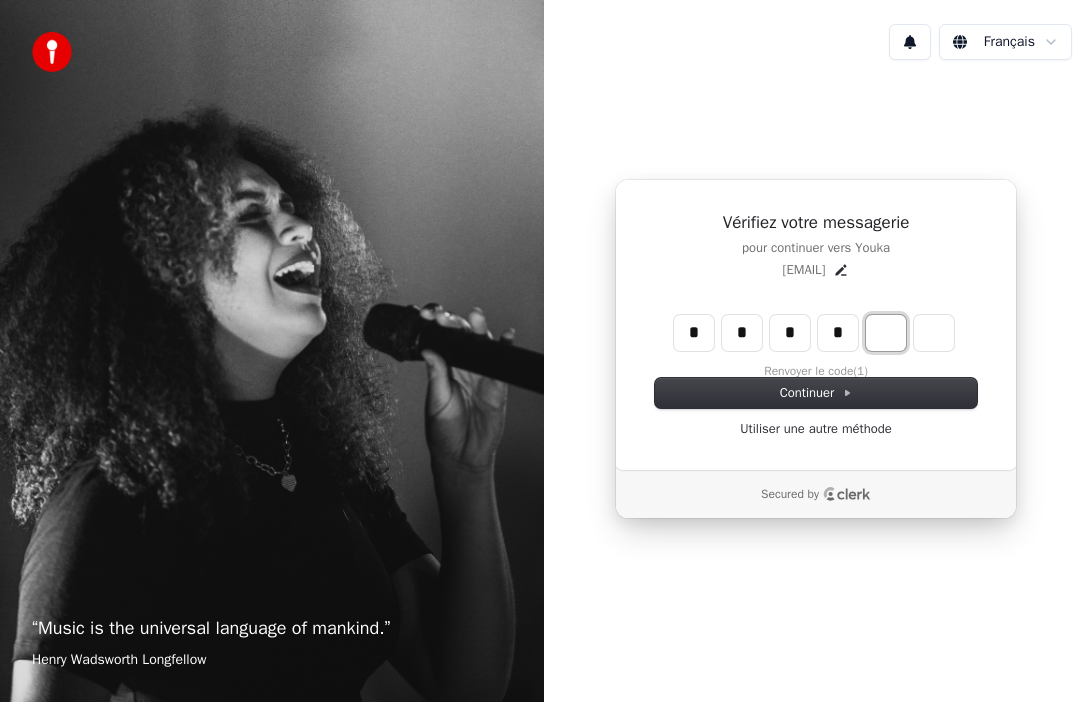 type on "*" 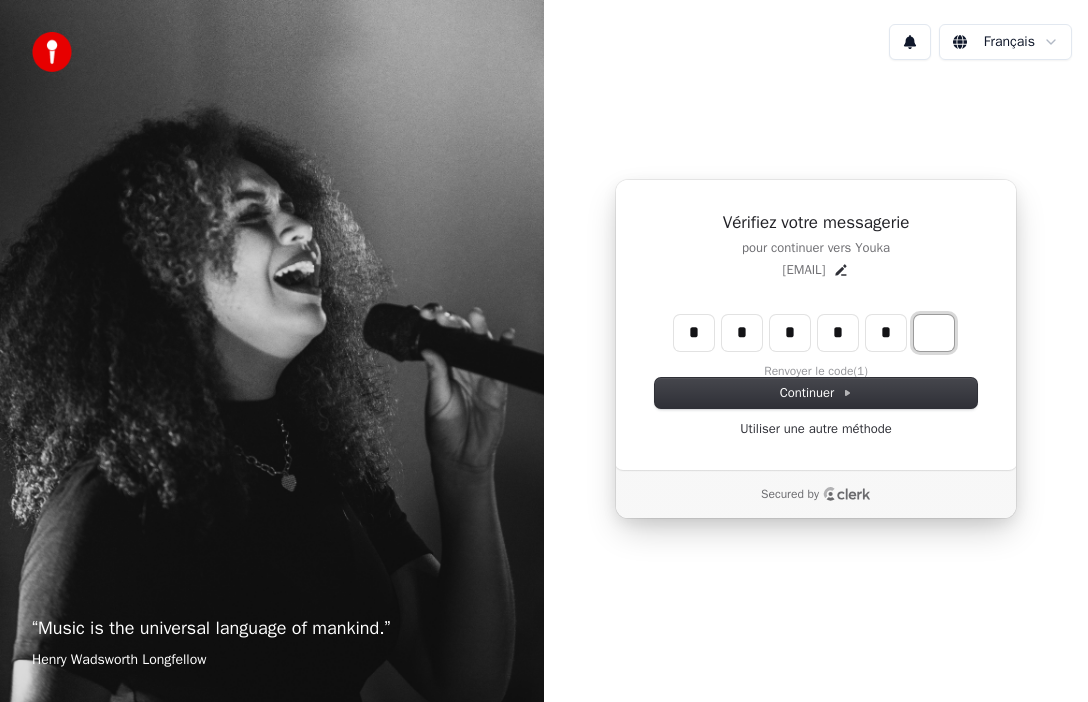 type on "*****" 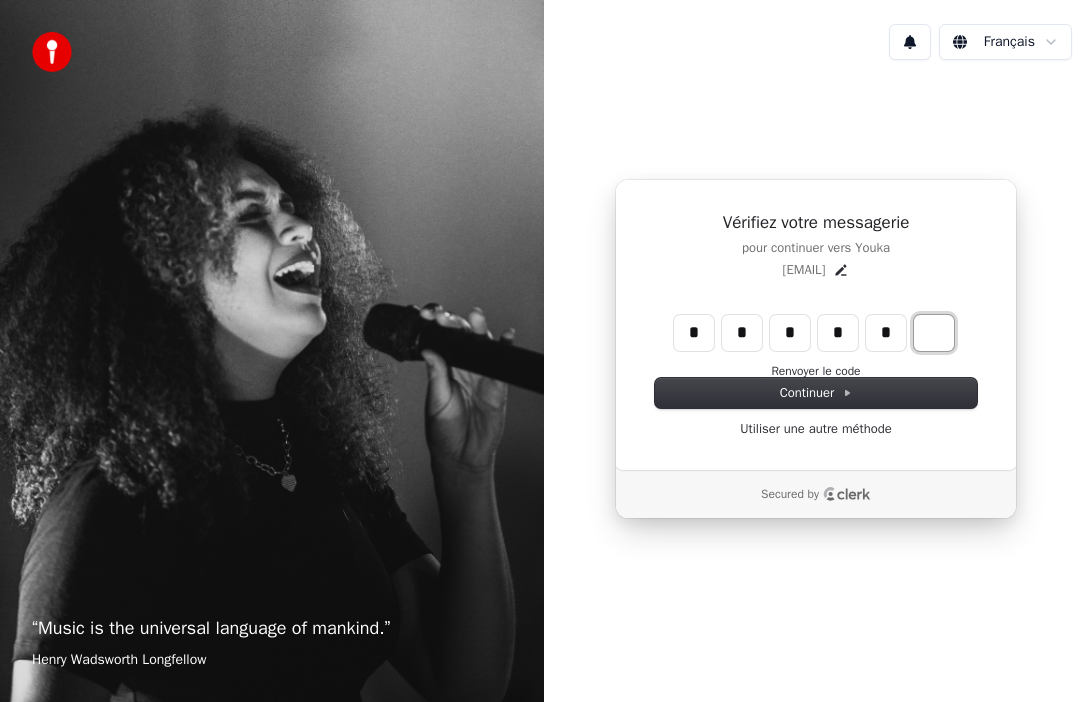 type on "*" 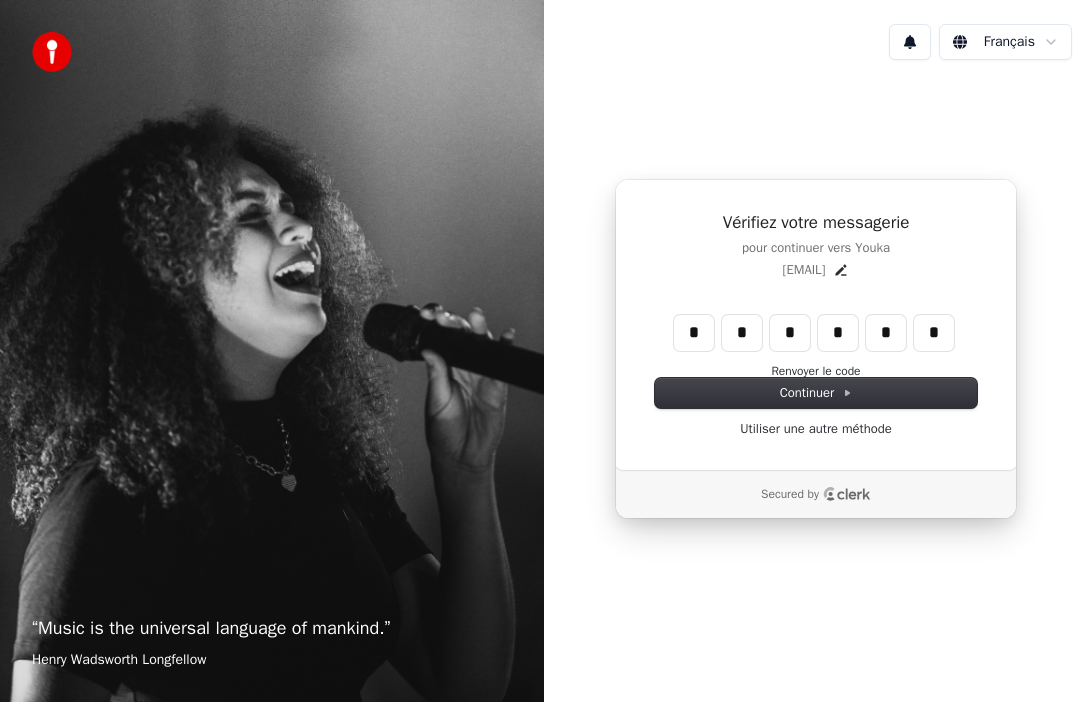 type on "******" 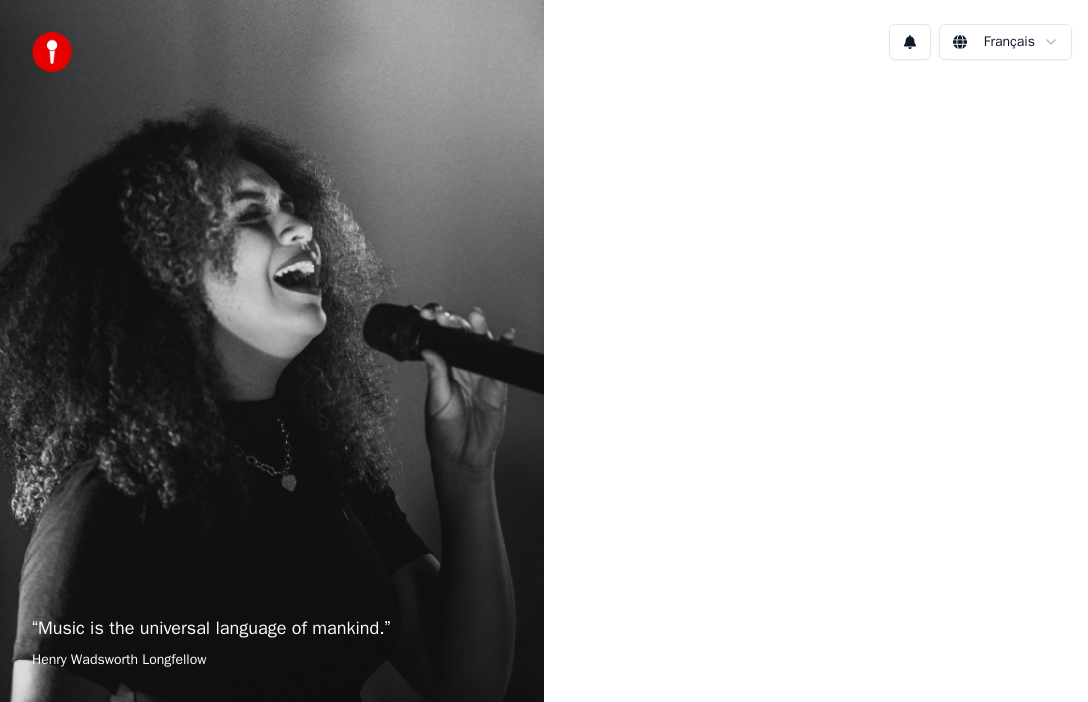 scroll, scrollTop: 0, scrollLeft: 0, axis: both 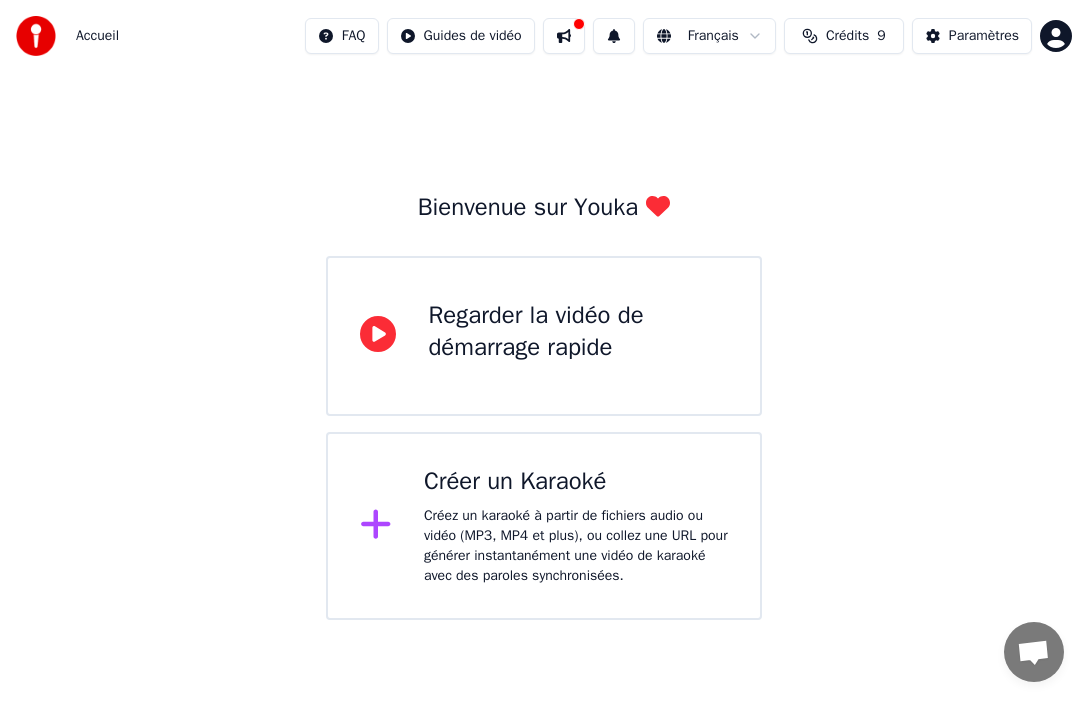 click at bounding box center [564, 36] 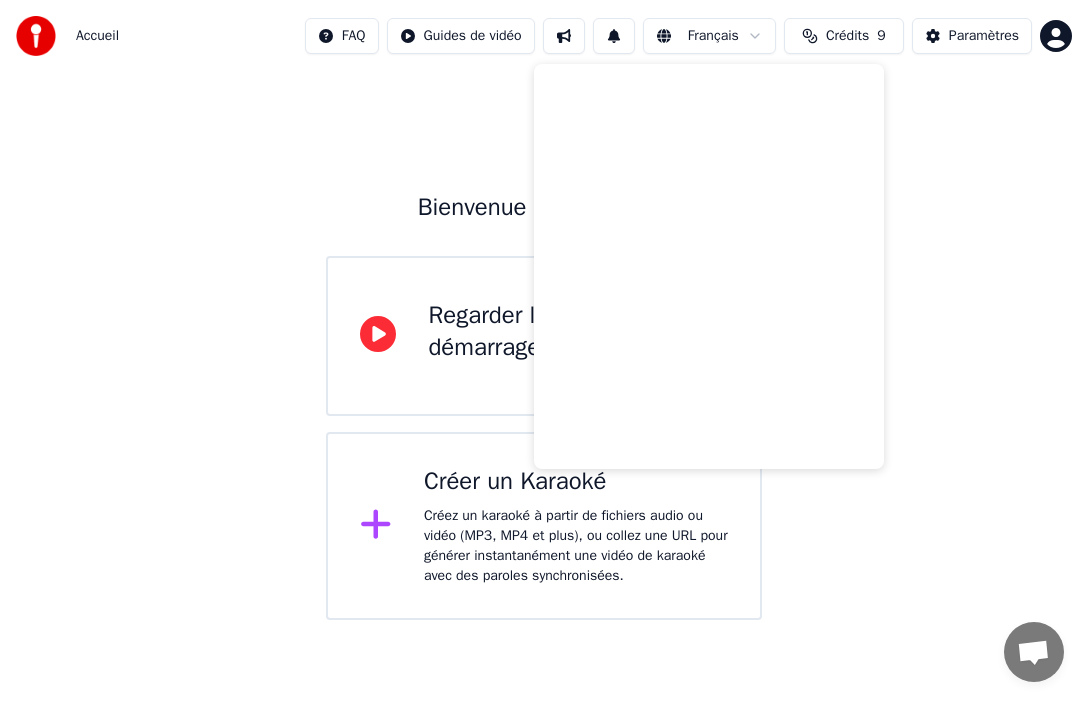 click on "Bienvenue sur Youka Regarder la vidéo de démarrage rapide Créer un Karaoké Créez un karaoké à partir de fichiers audio ou vidéo (MP3, MP4 et plus), ou collez une URL pour générer instantanément une vidéo de karaoké avec des paroles synchronisées." at bounding box center (544, 346) 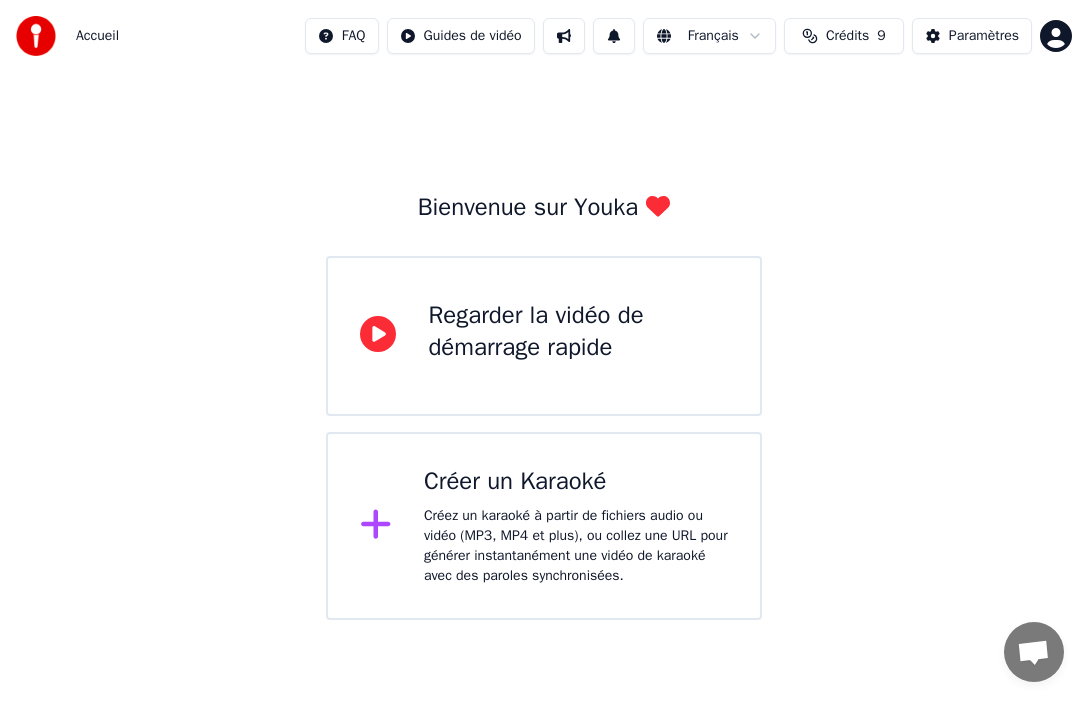 click on "Paramètres" at bounding box center [984, 36] 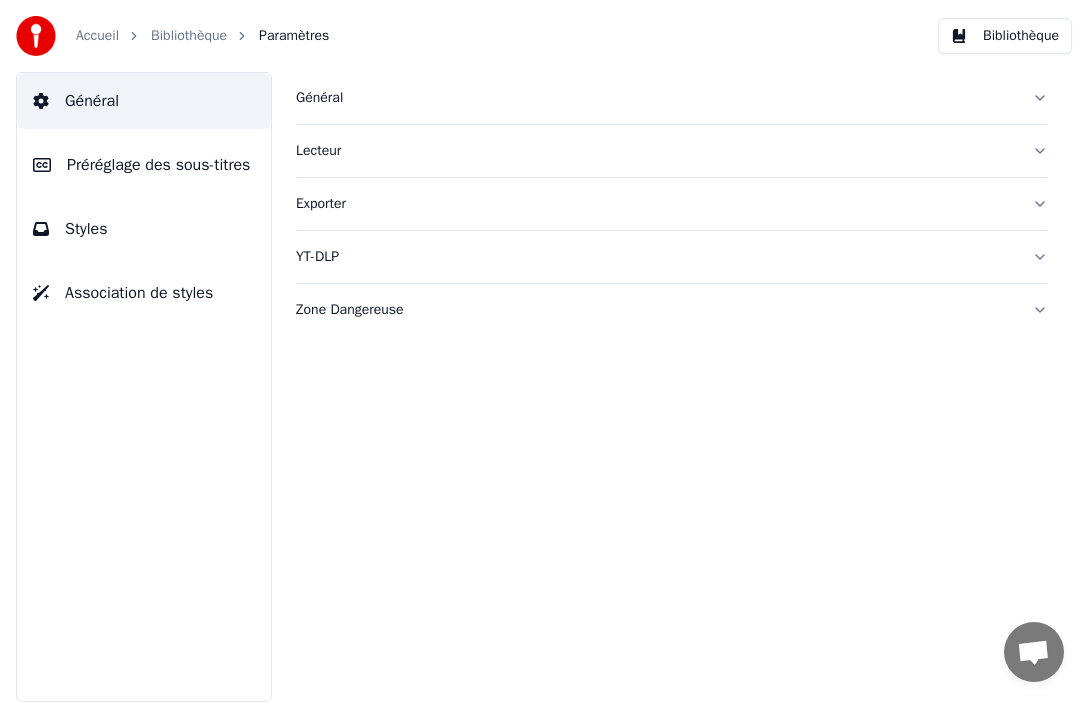 click on "Général" at bounding box center (672, 98) 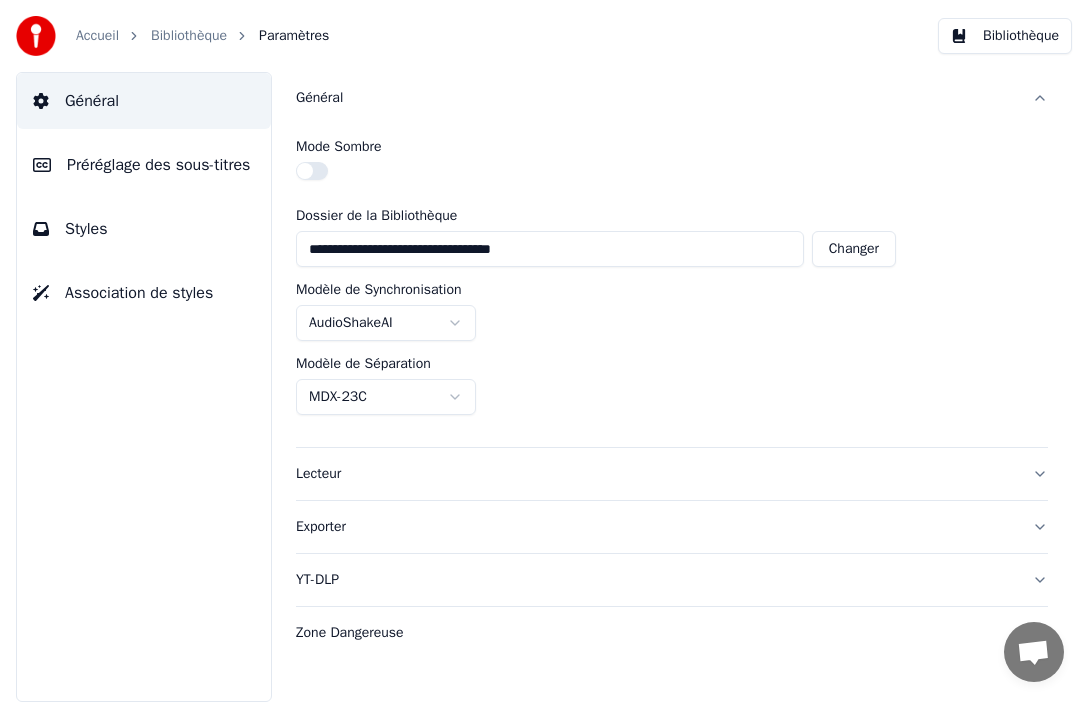click on "Général" at bounding box center (672, 98) 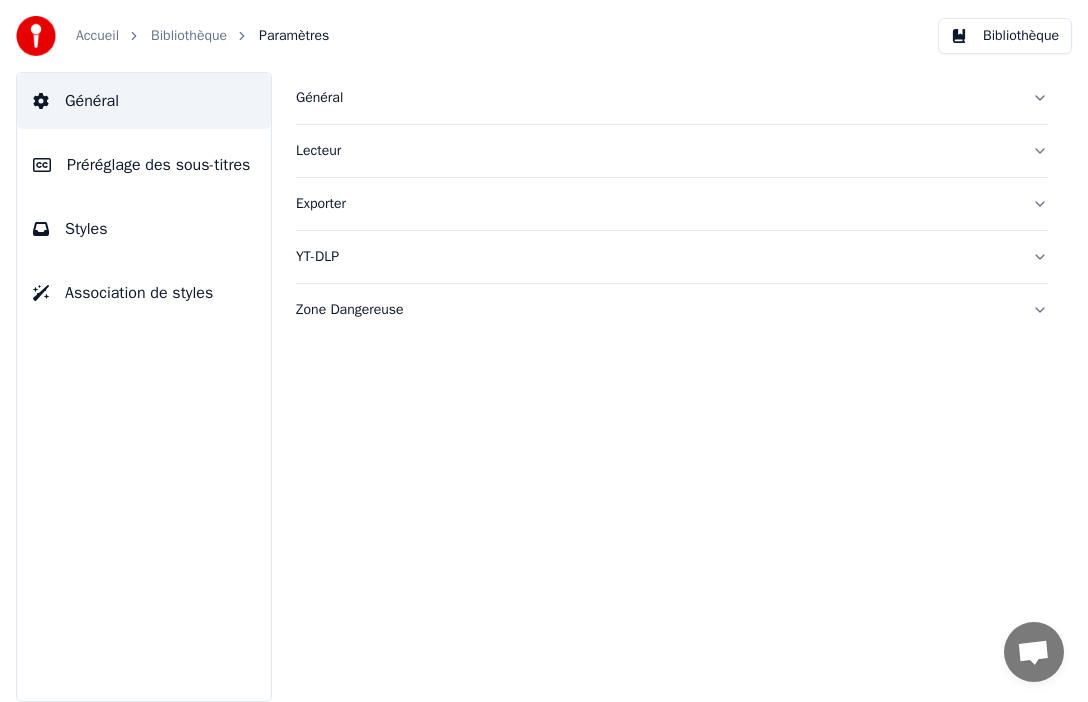click on "Lecteur" at bounding box center [672, 151] 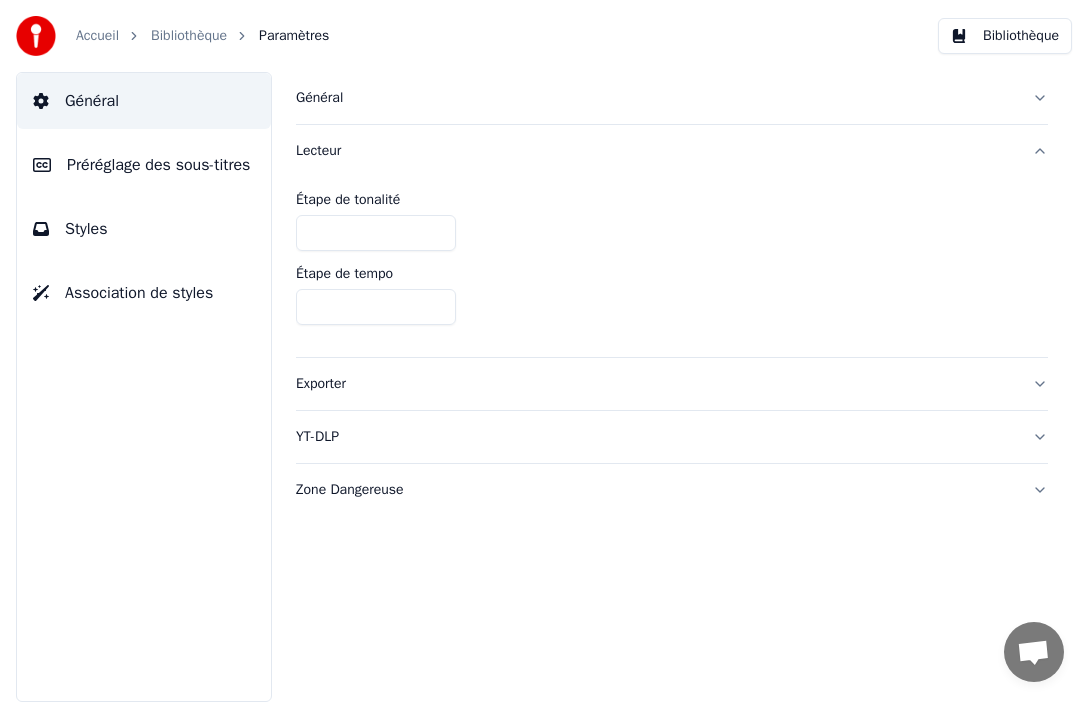 click on "Lecteur" at bounding box center (672, 151) 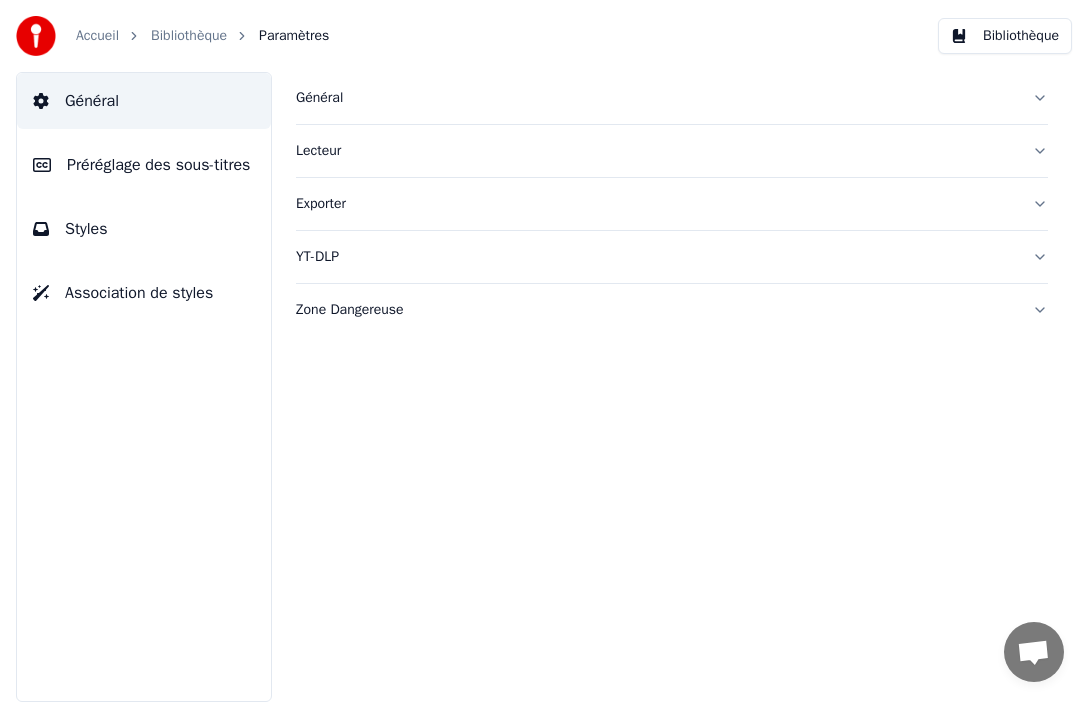 click on "Exporter" at bounding box center [672, 204] 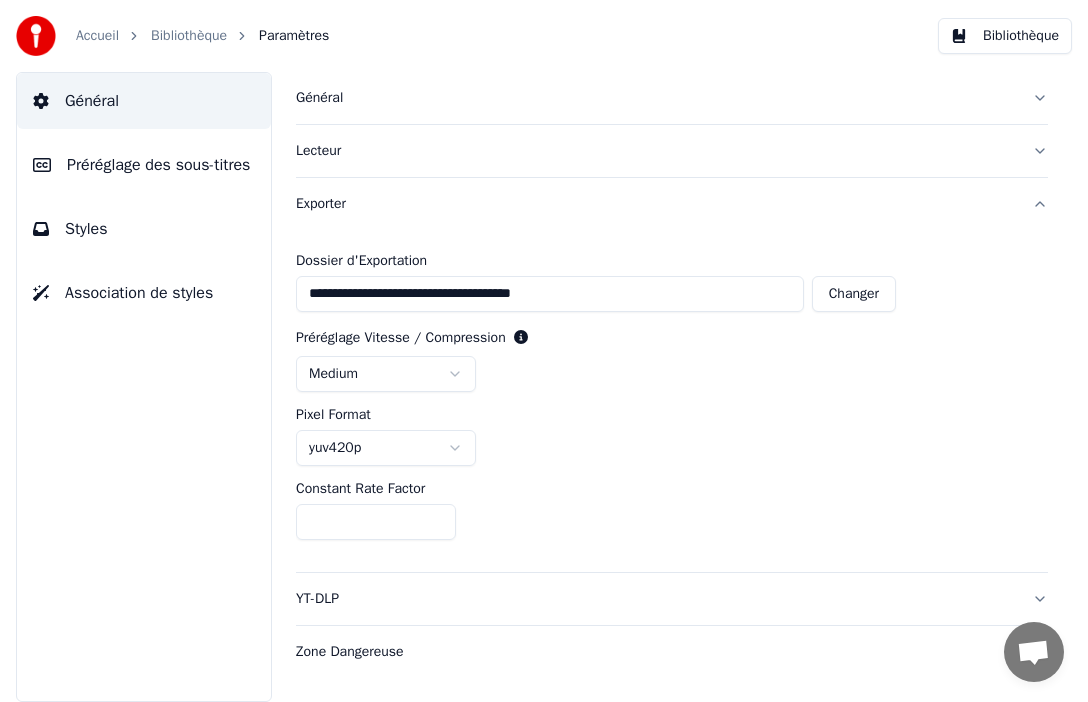 click on "Exporter" at bounding box center (672, 204) 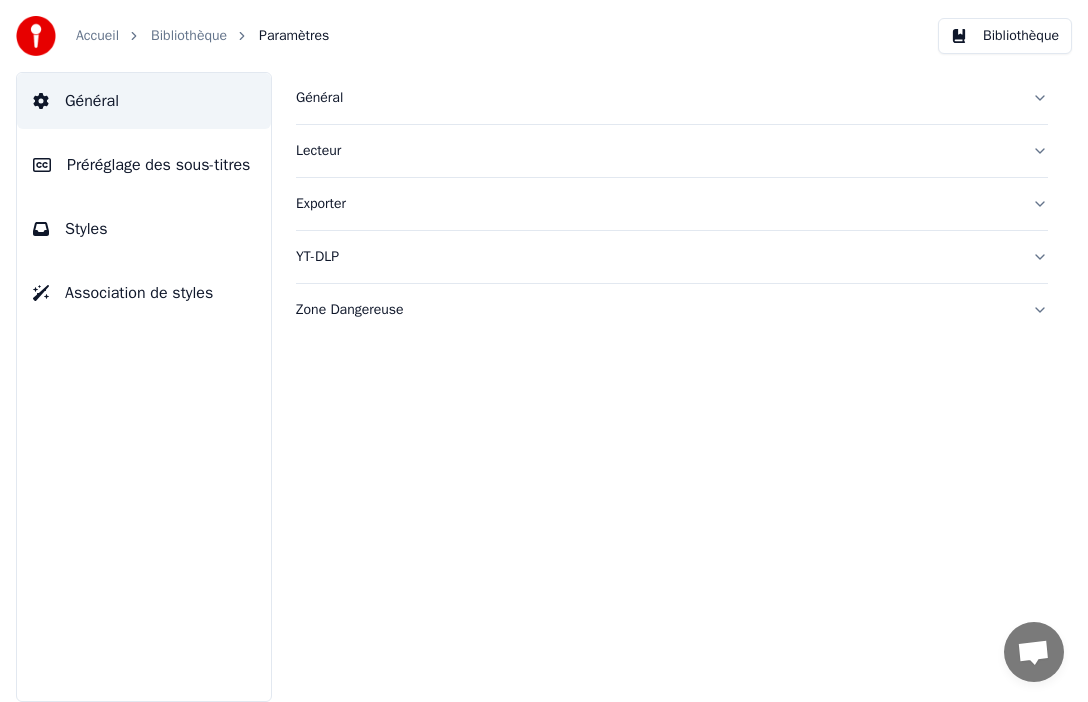 click on "YT-DLP" at bounding box center [672, 257] 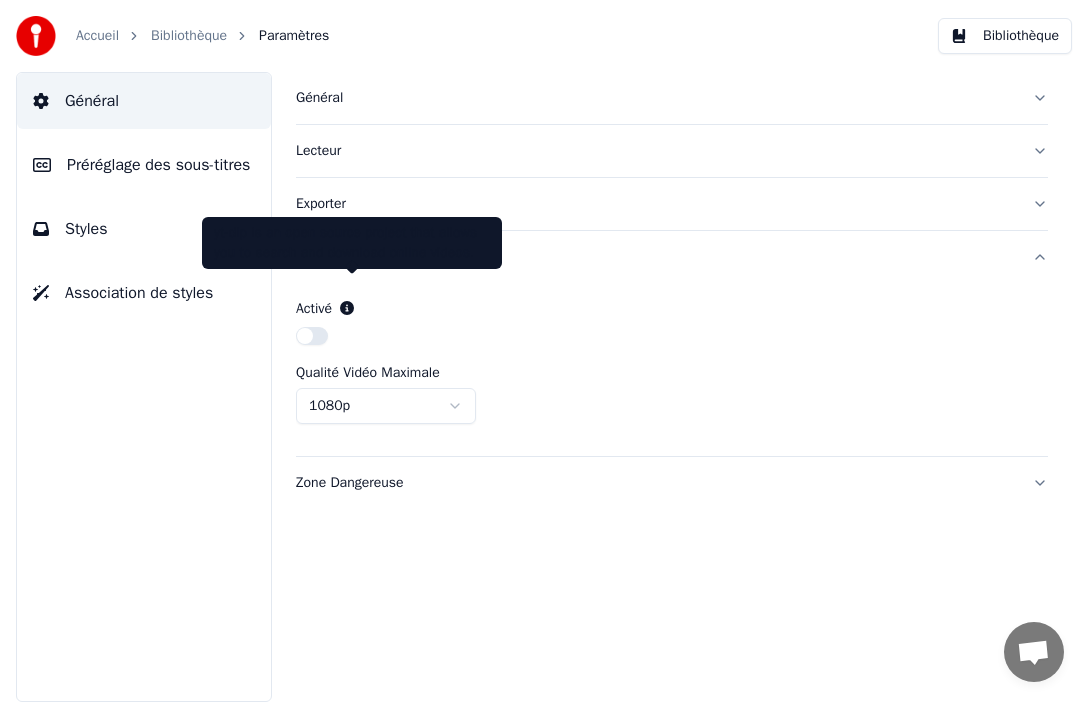 click 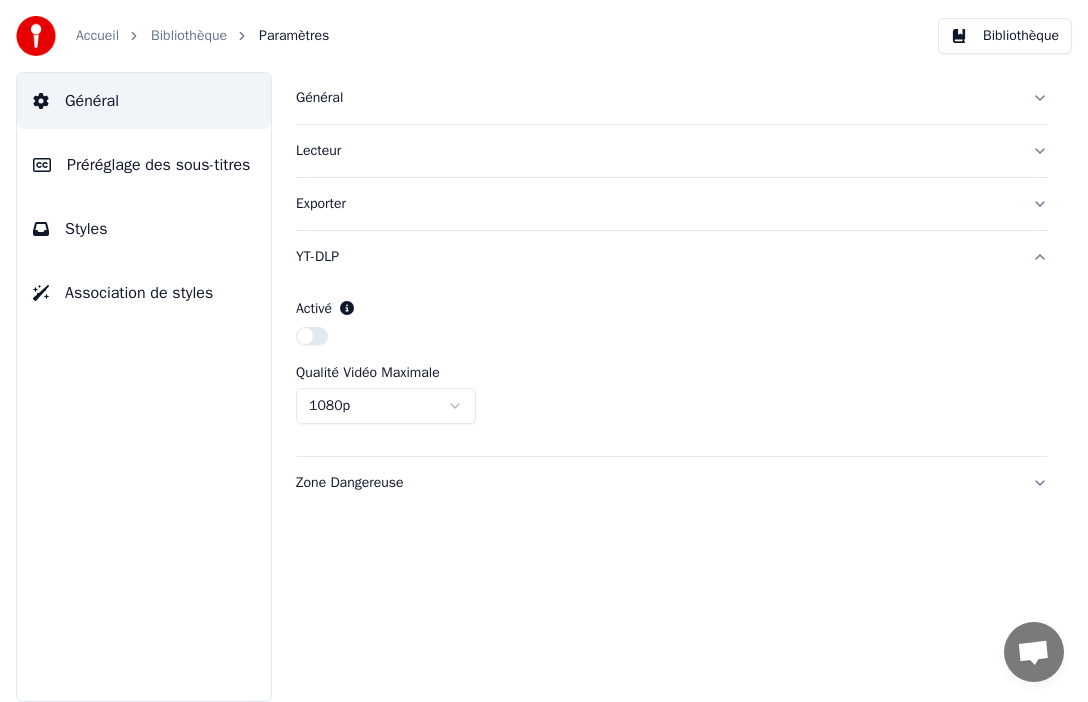 click 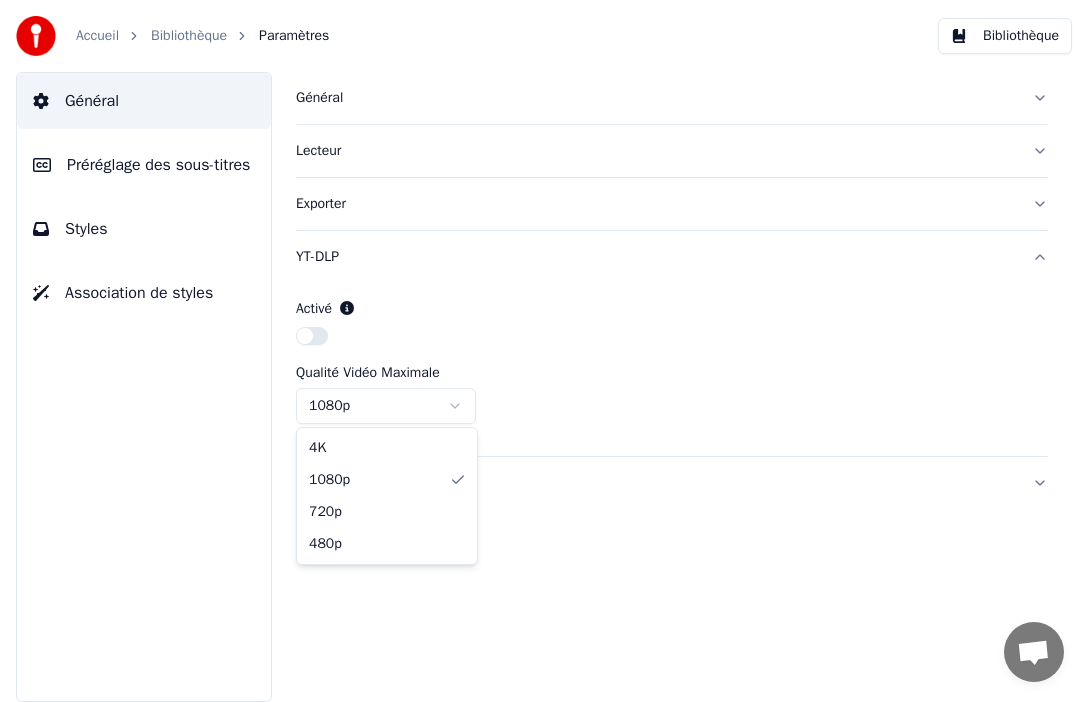click on "Accueil Bibliothèque Paramètres Bibliothèque Général Préréglage des sous-titres Styles Association de styles Général Lecteur Exporter YT-DLP Activé Qualité Vidéo Maximale 1080p Zone Dangereuse 4K 1080p 720p 480p" at bounding box center [544, 351] 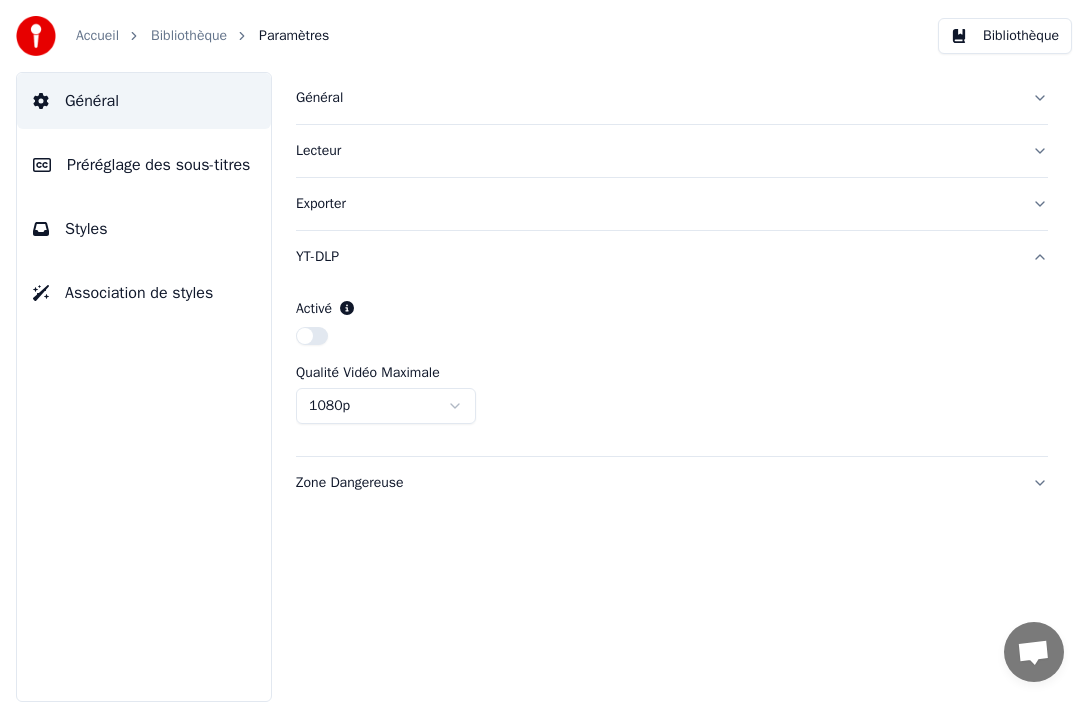 click on "Accueil Bibliothèque Paramètres Bibliothèque Général Préréglage des sous-titres Styles Association de styles Général Lecteur Exporter YT-DLP Activé Qualité Vidéo Maximale 1080p Zone Dangereuse" at bounding box center (544, 351) 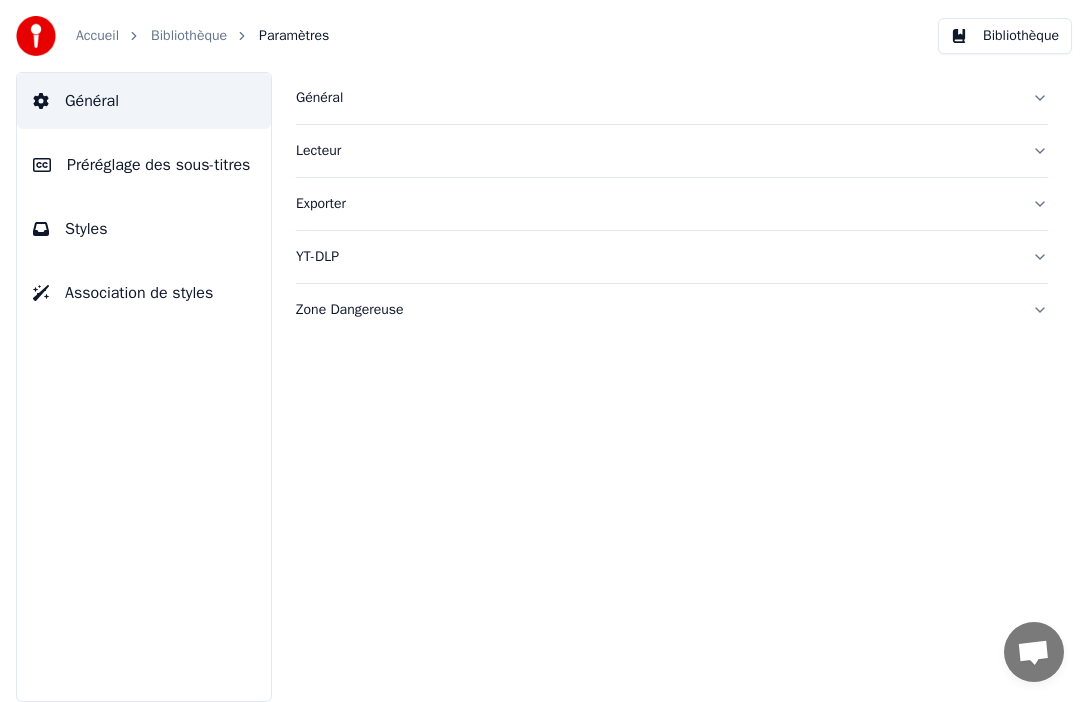 click on "Zone Dangereuse" at bounding box center (672, 310) 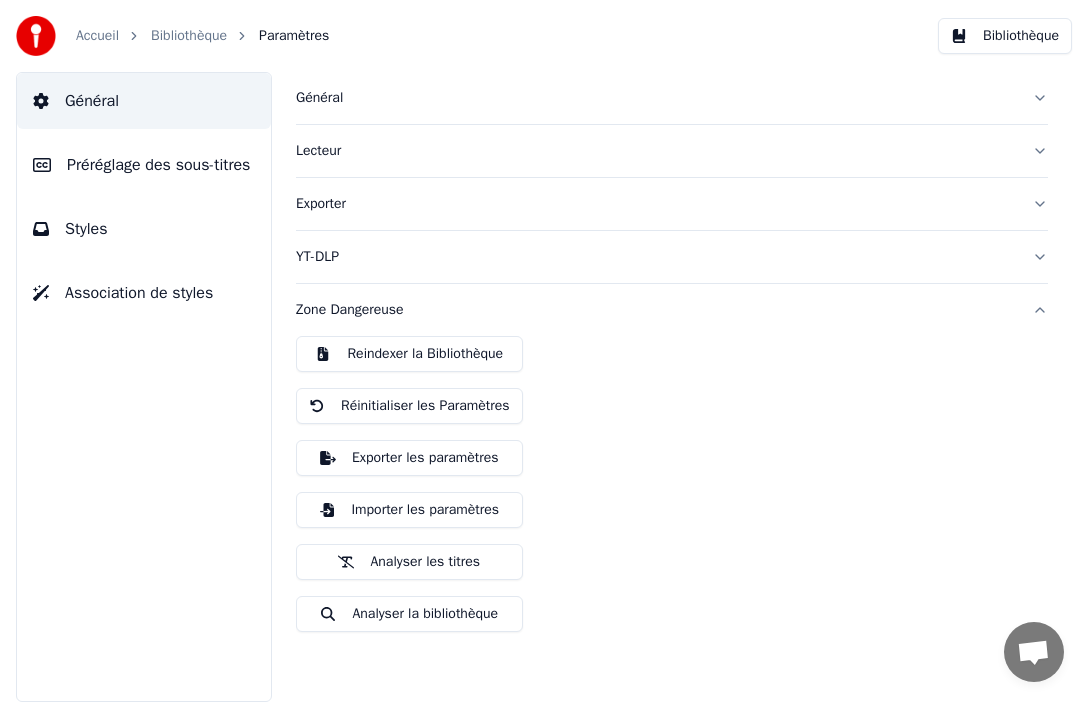 click on "Zone Dangereuse" at bounding box center (672, 310) 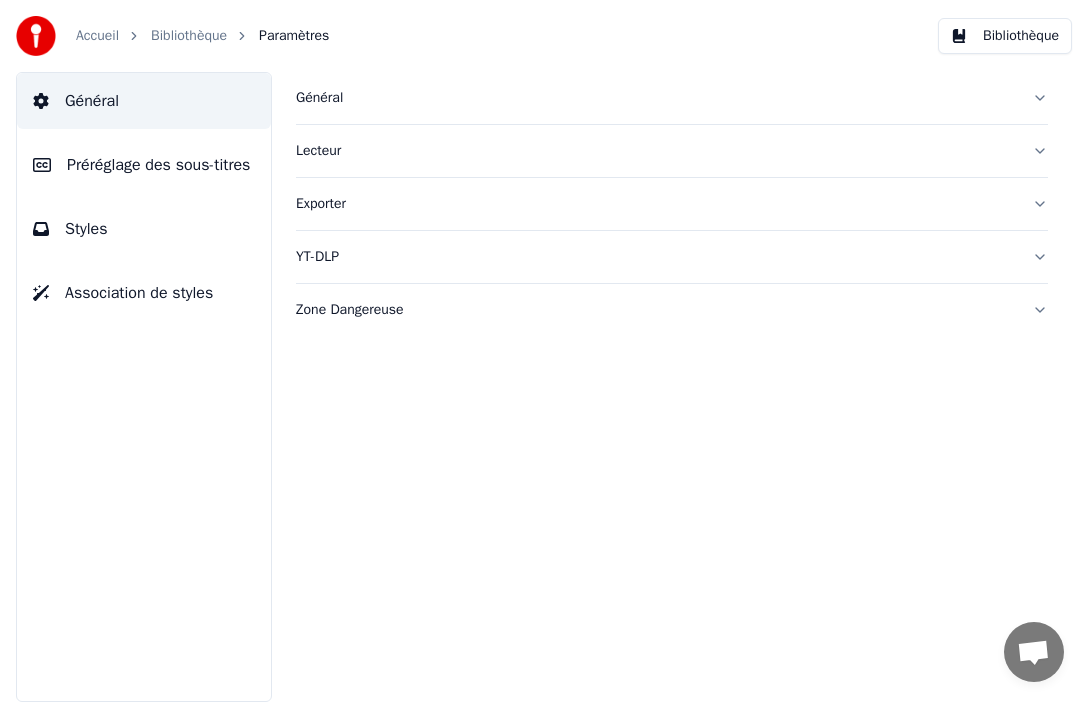 click on "Préréglage des sous-titres" at bounding box center [158, 165] 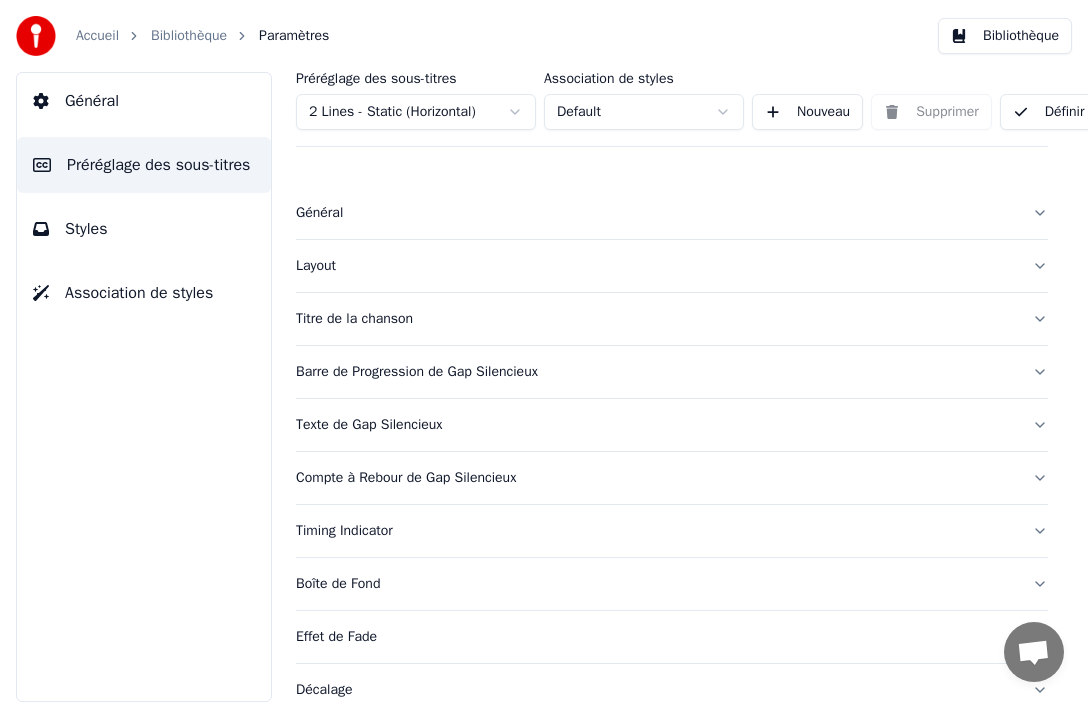 click on "Général" at bounding box center [672, 213] 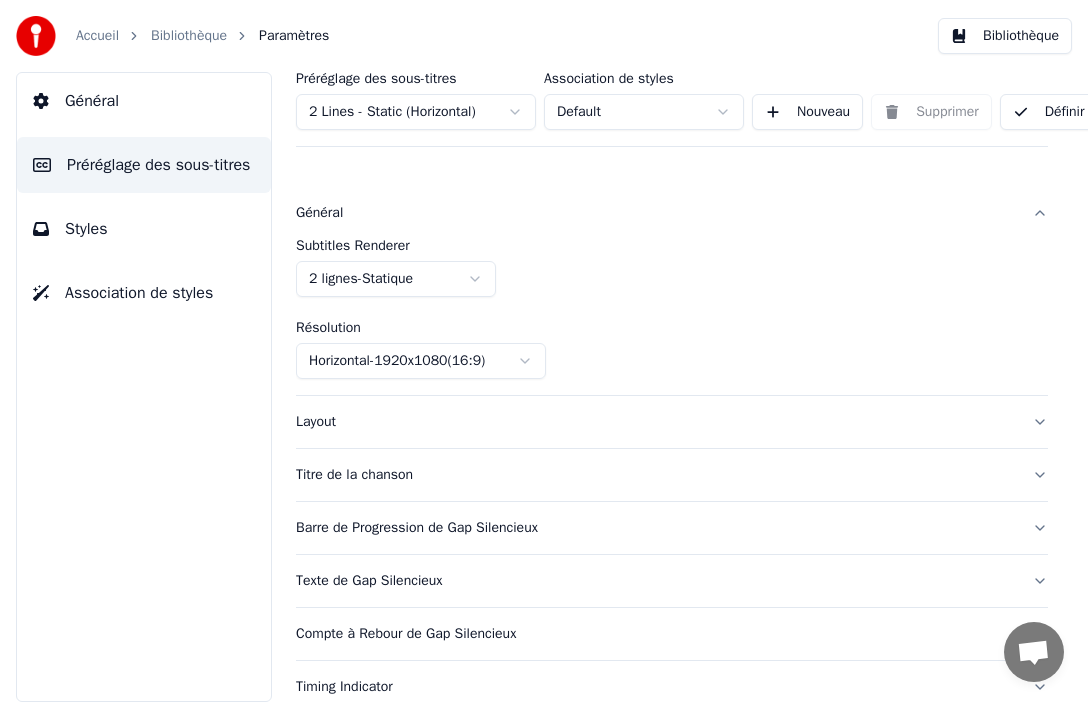 click on "Général" at bounding box center (672, 213) 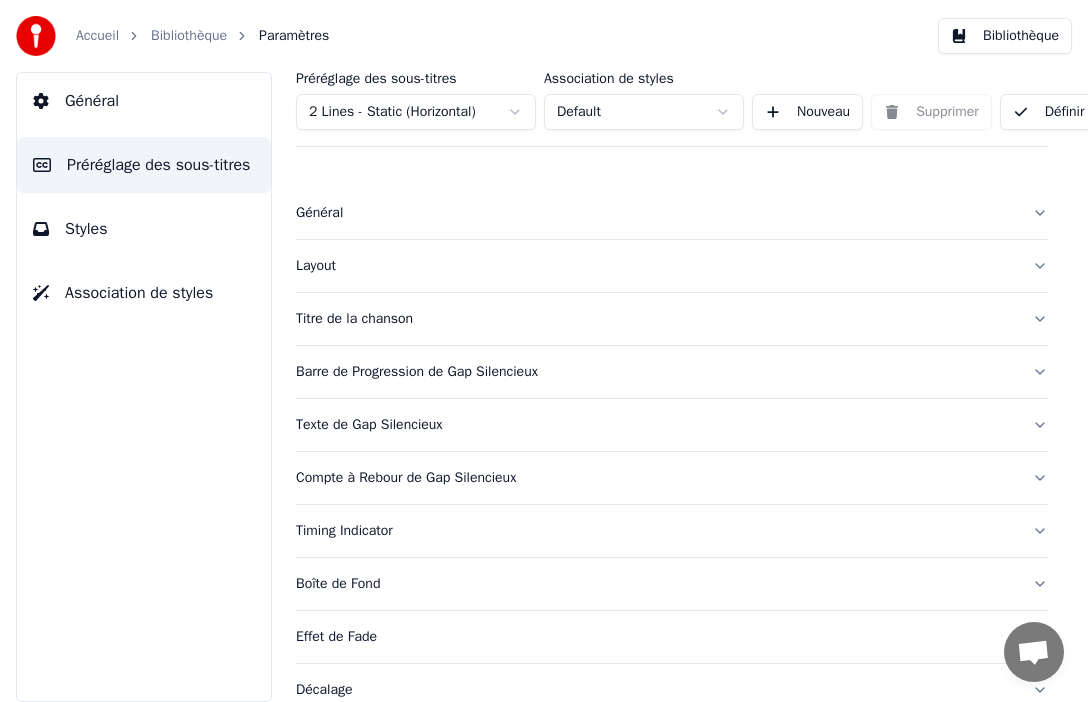click on "Titre de la chanson" at bounding box center (672, 319) 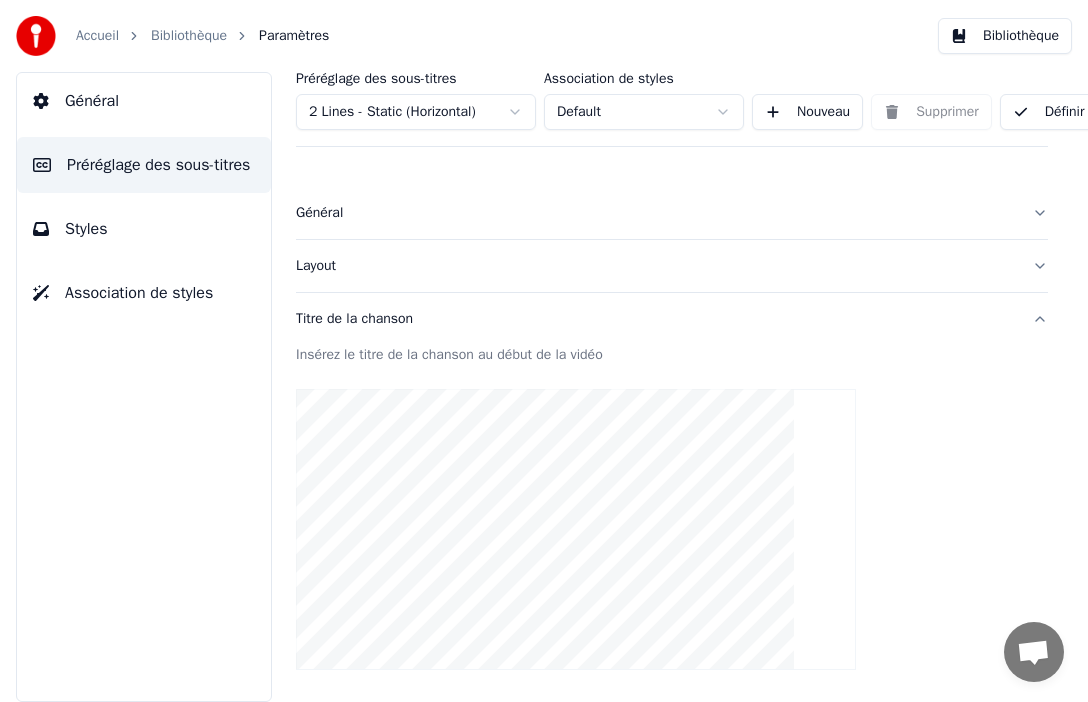 click at bounding box center [576, 529] 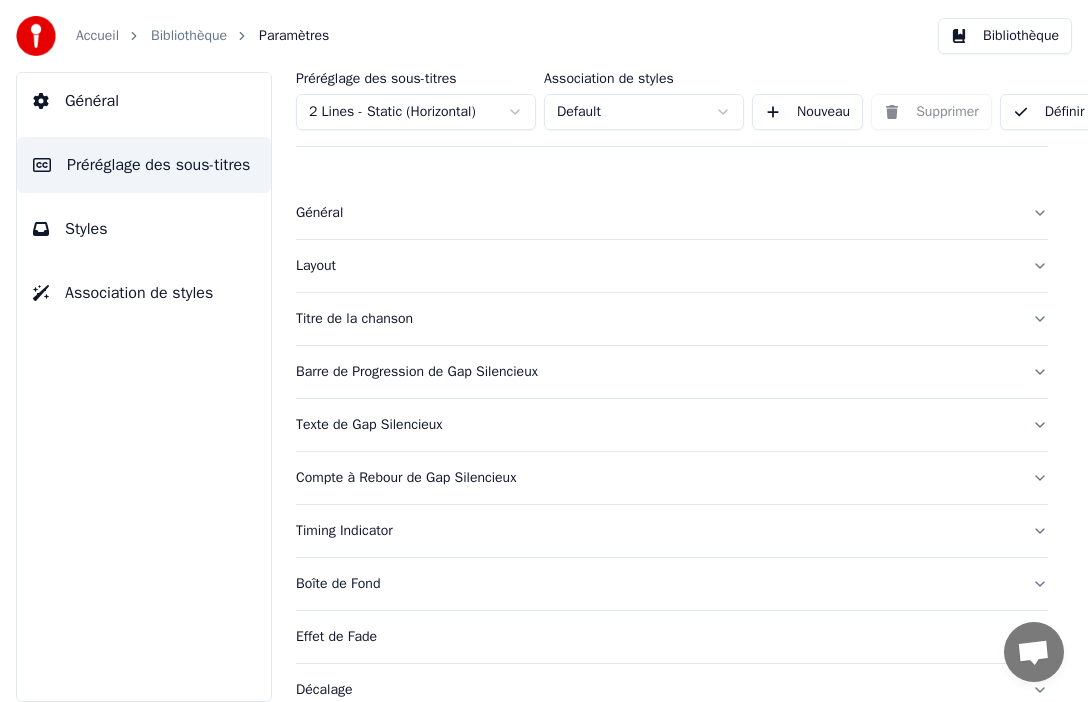 click on "Titre de la chanson" at bounding box center [672, 319] 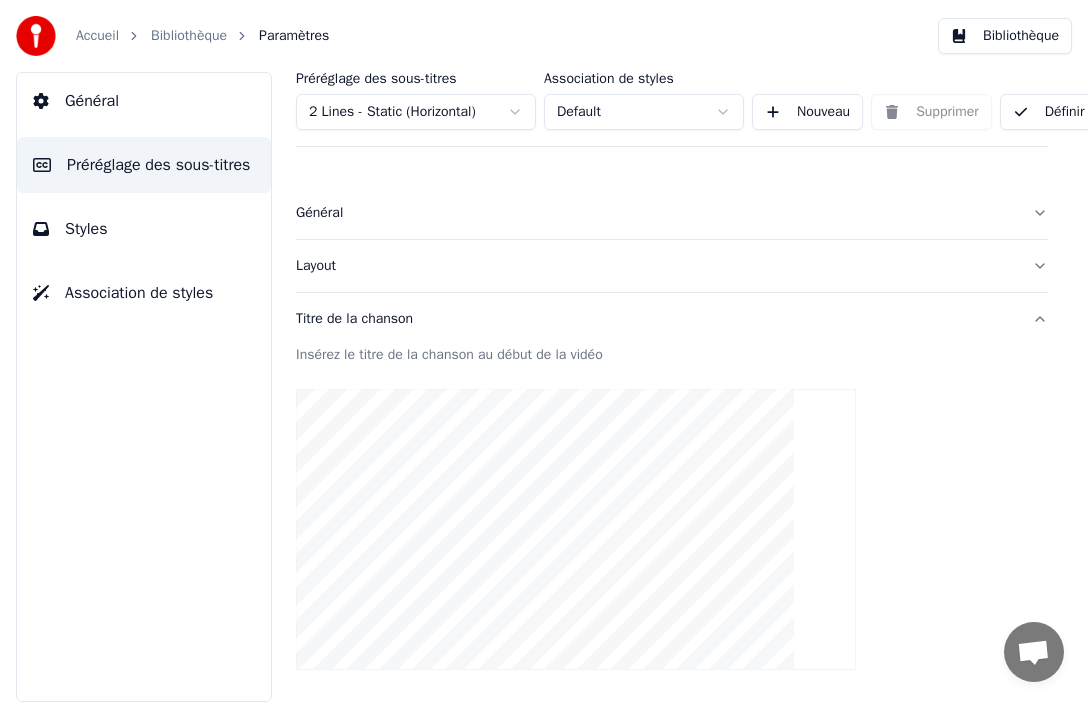 click on "Insérez le titre de la chanson au début de la vidéo" at bounding box center (672, 355) 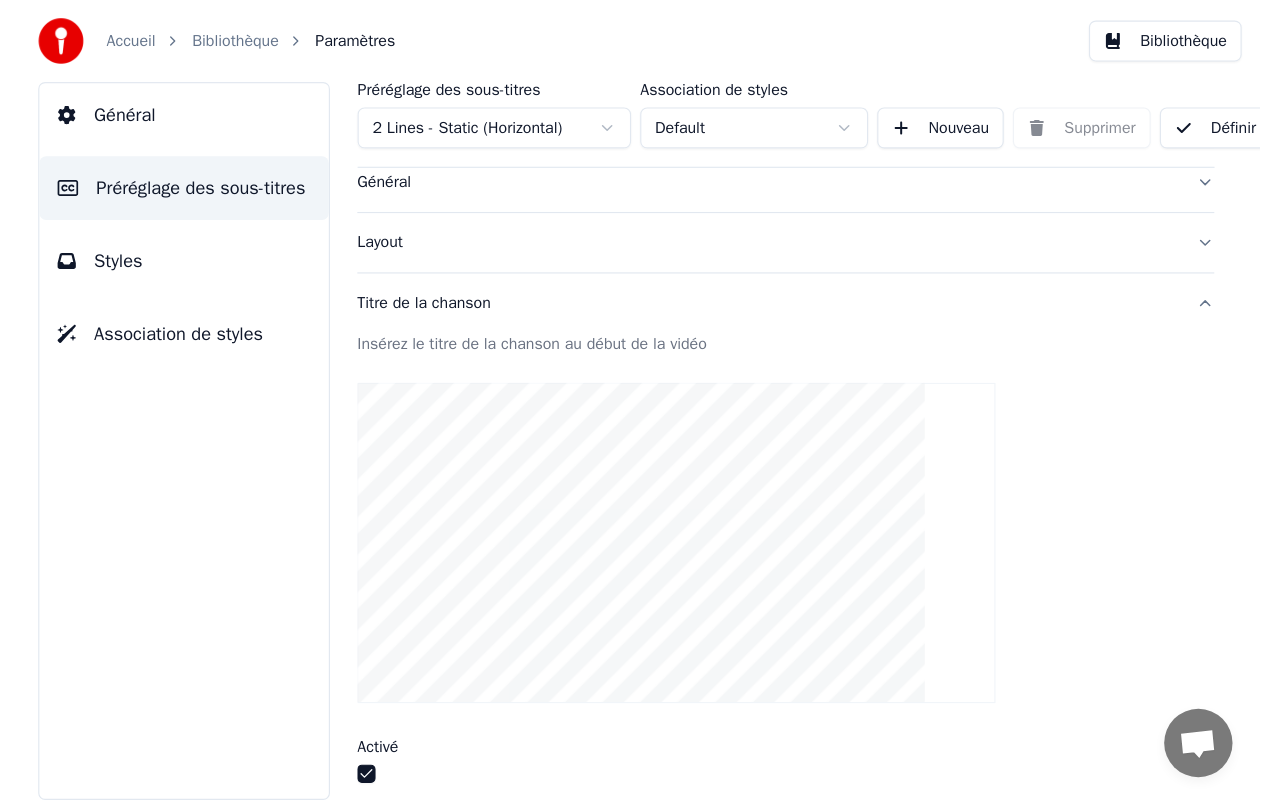 scroll, scrollTop: 46, scrollLeft: 0, axis: vertical 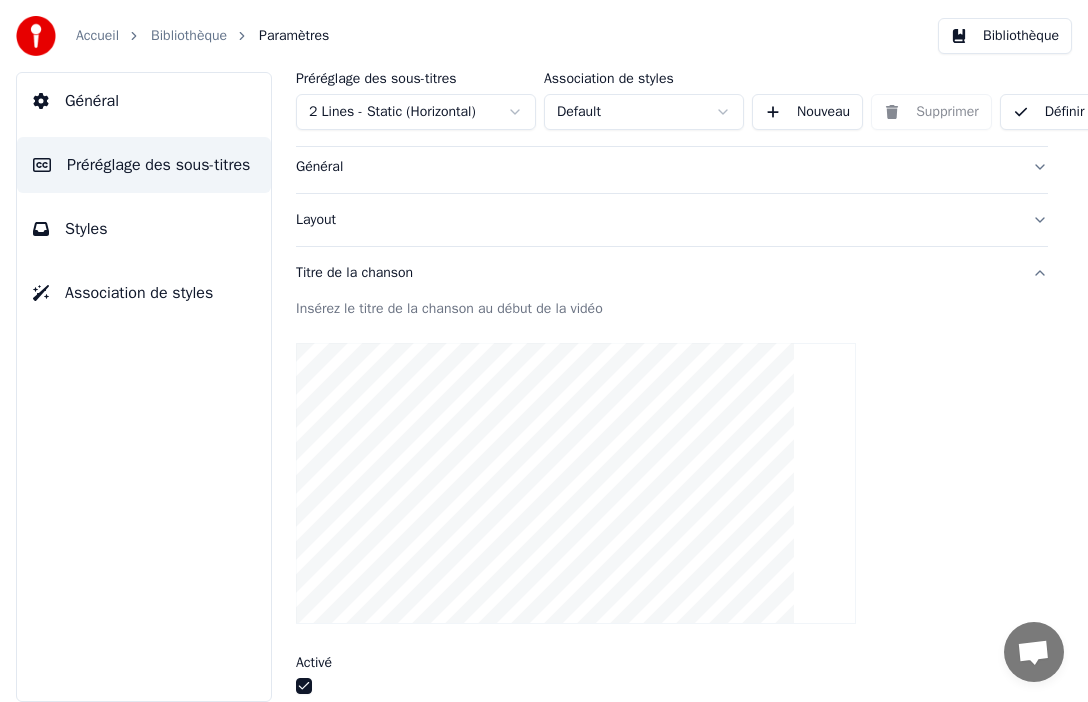 click at bounding box center [576, 483] 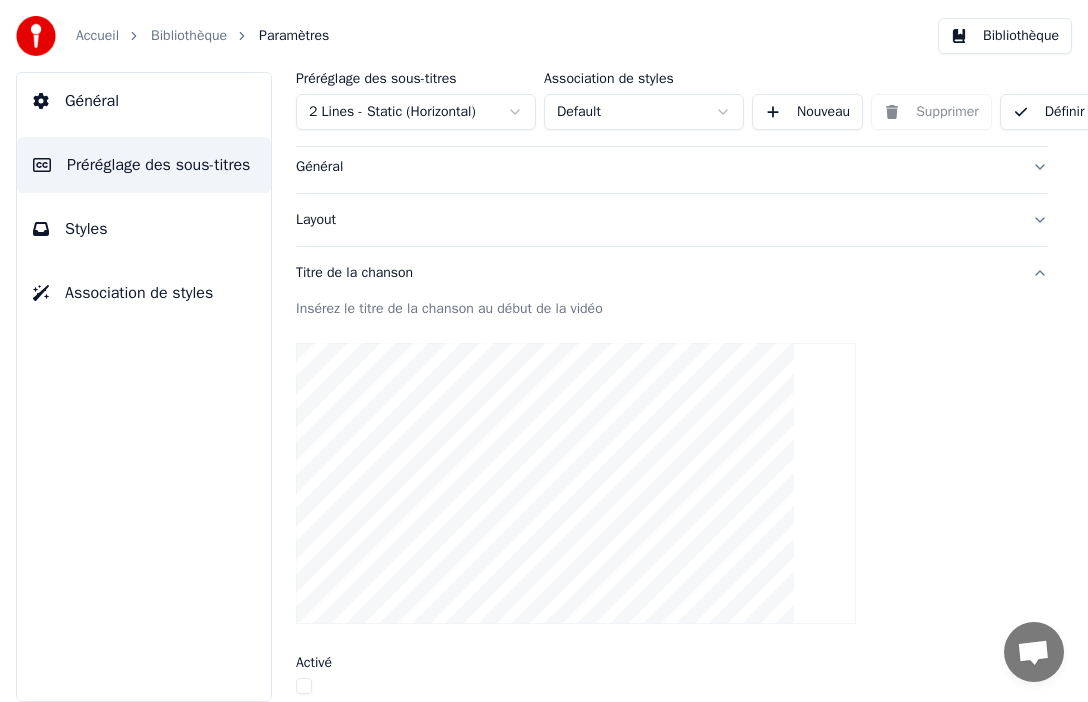 click on "Insérez le titre de la chanson au début de la vidéo" at bounding box center [672, 309] 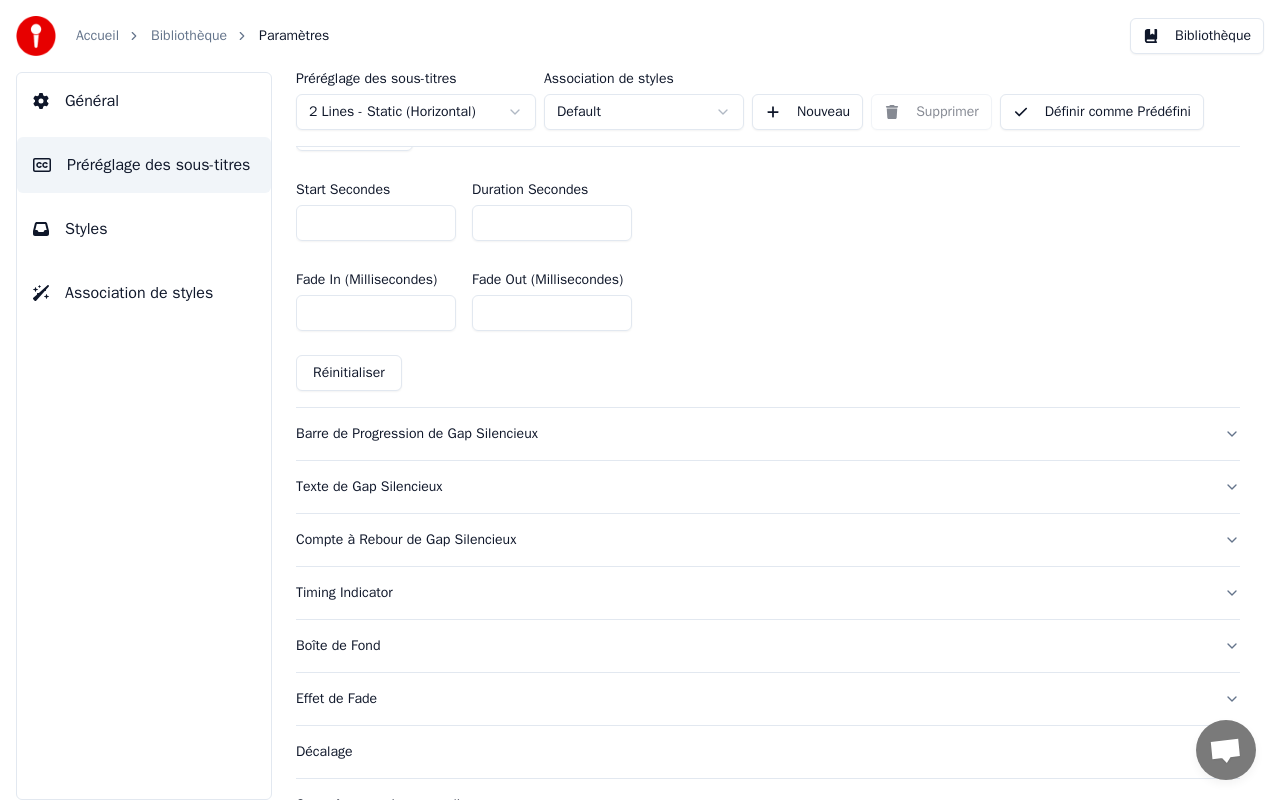 scroll, scrollTop: 1079, scrollLeft: 0, axis: vertical 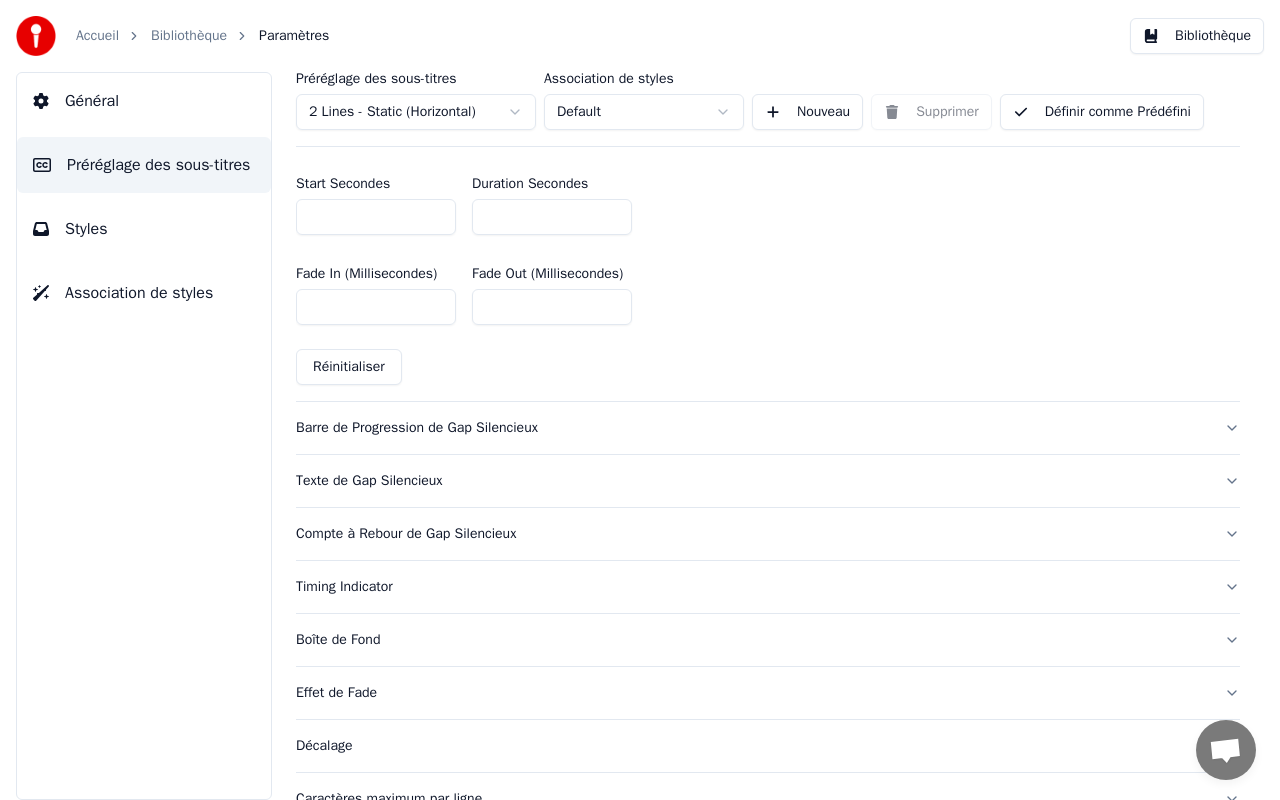 click on "Styles" at bounding box center [86, 229] 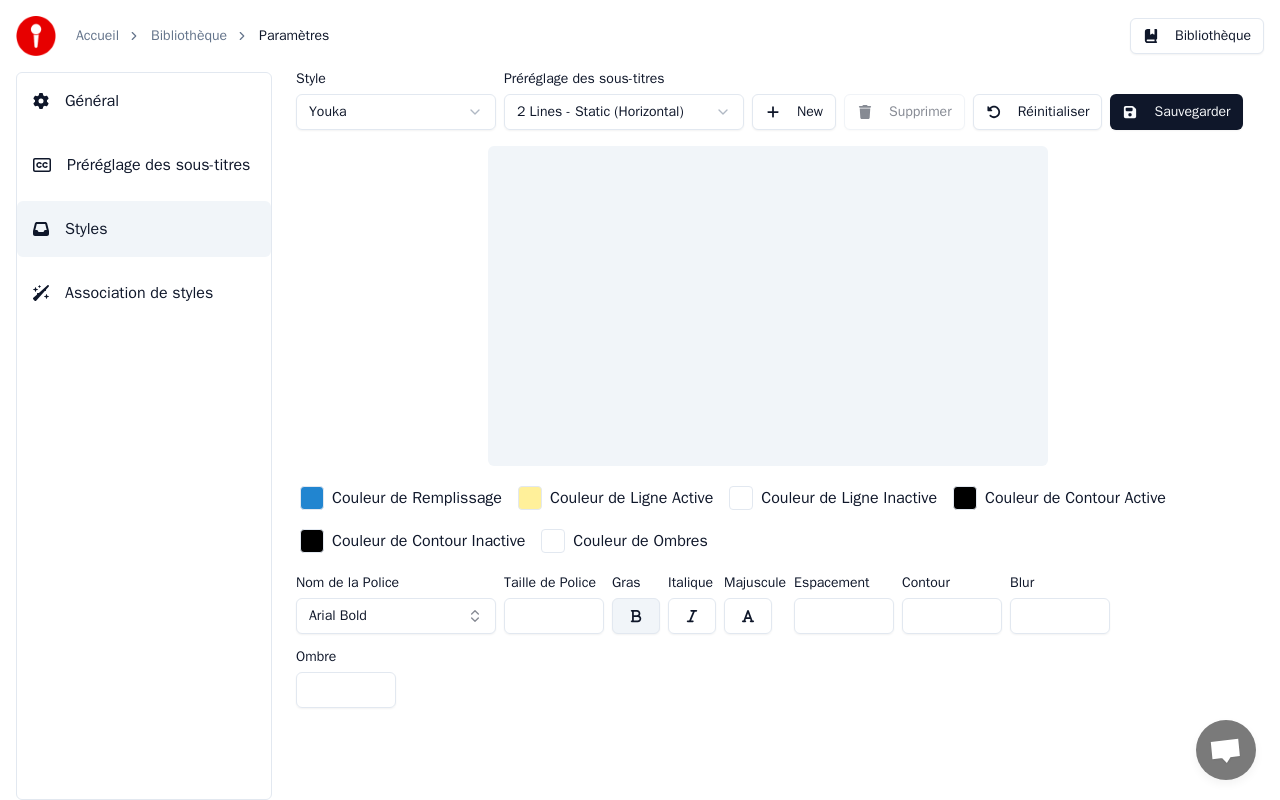 scroll, scrollTop: 0, scrollLeft: 0, axis: both 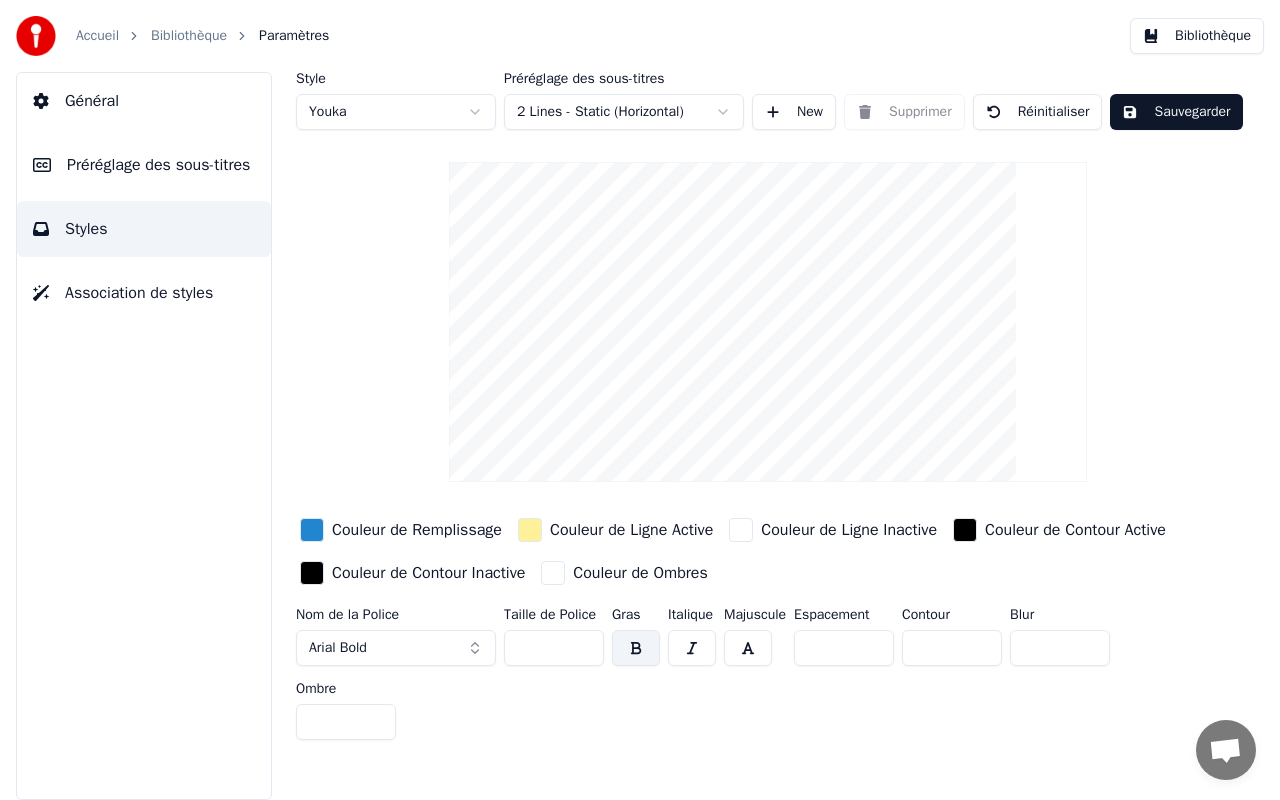 click on "Association de styles" at bounding box center [139, 293] 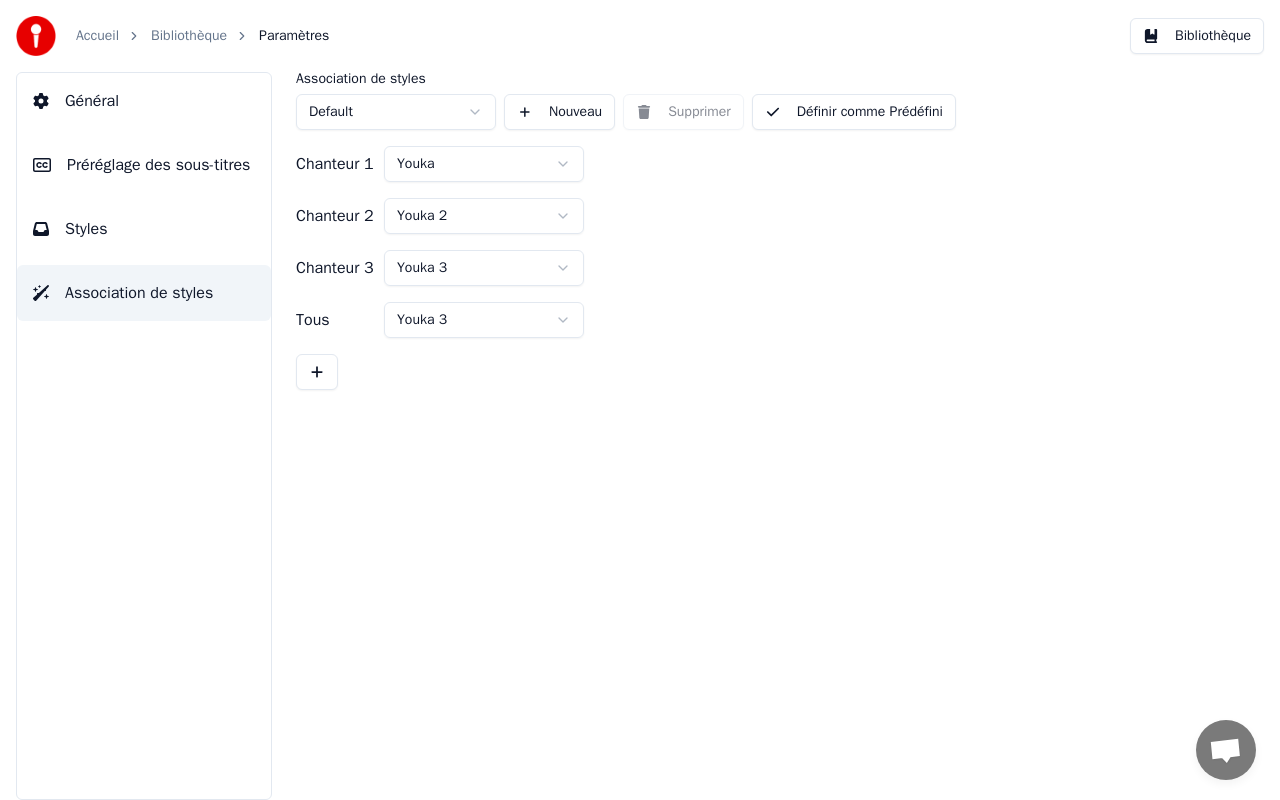 click on "Accueil" at bounding box center [97, 36] 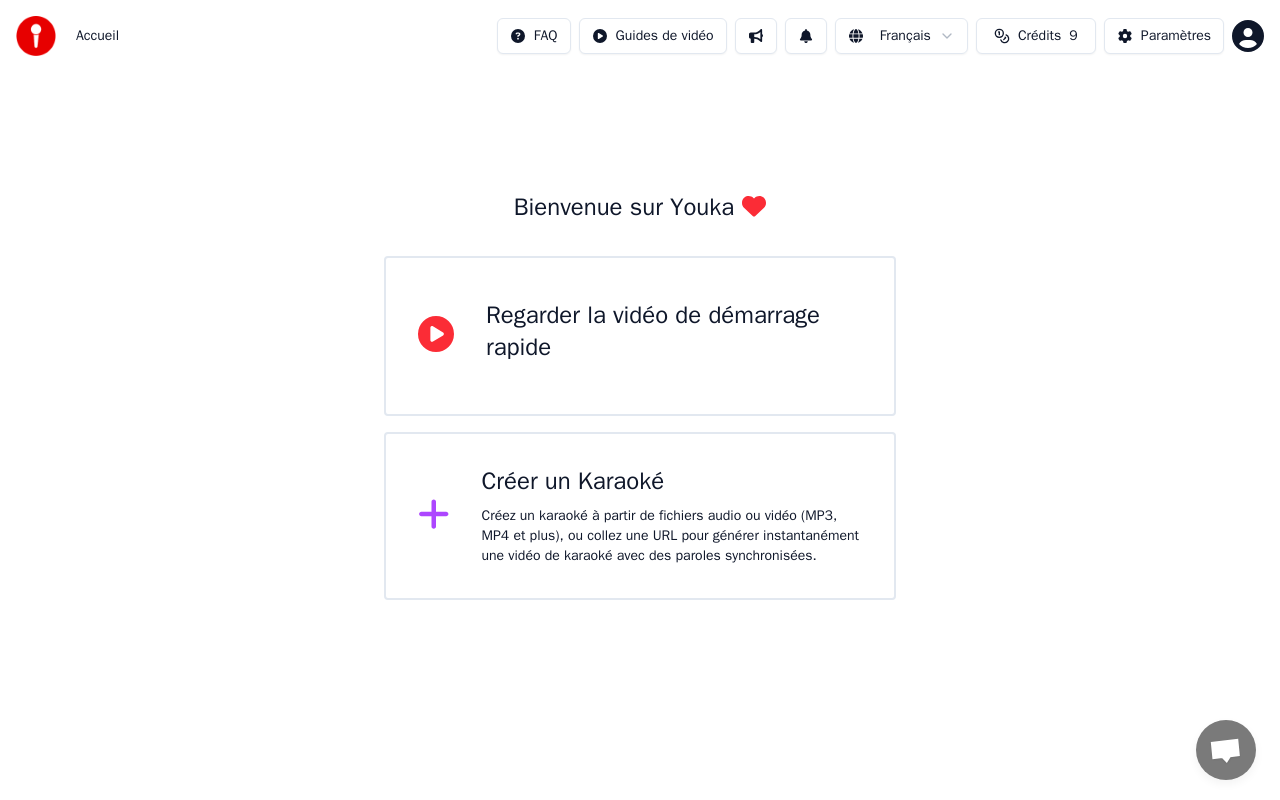 click on "Créer un Karaoké Créez un karaoké à partir de fichiers audio ou vidéo (MP3, MP4 et plus), ou collez une URL pour générer instantanément une vidéo de karaoké avec des paroles synchronisées." at bounding box center (672, 516) 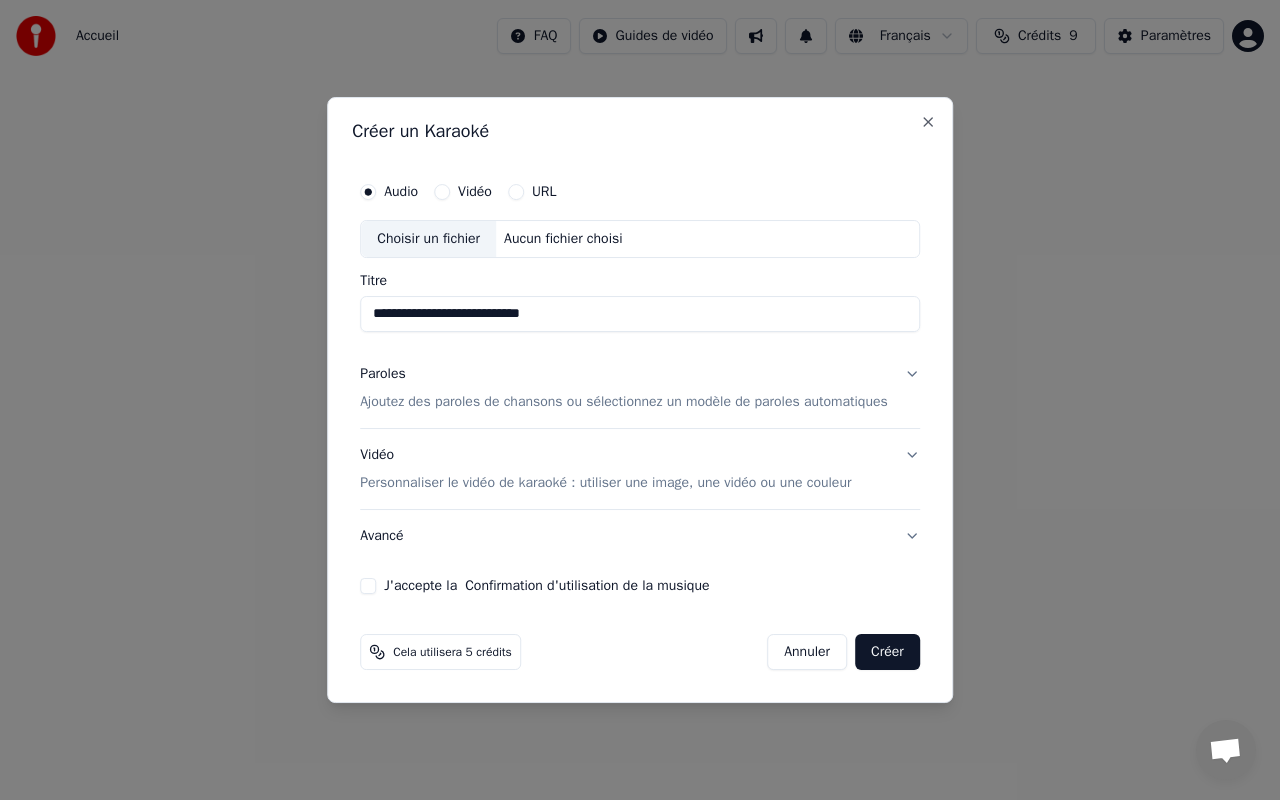 type on "**********" 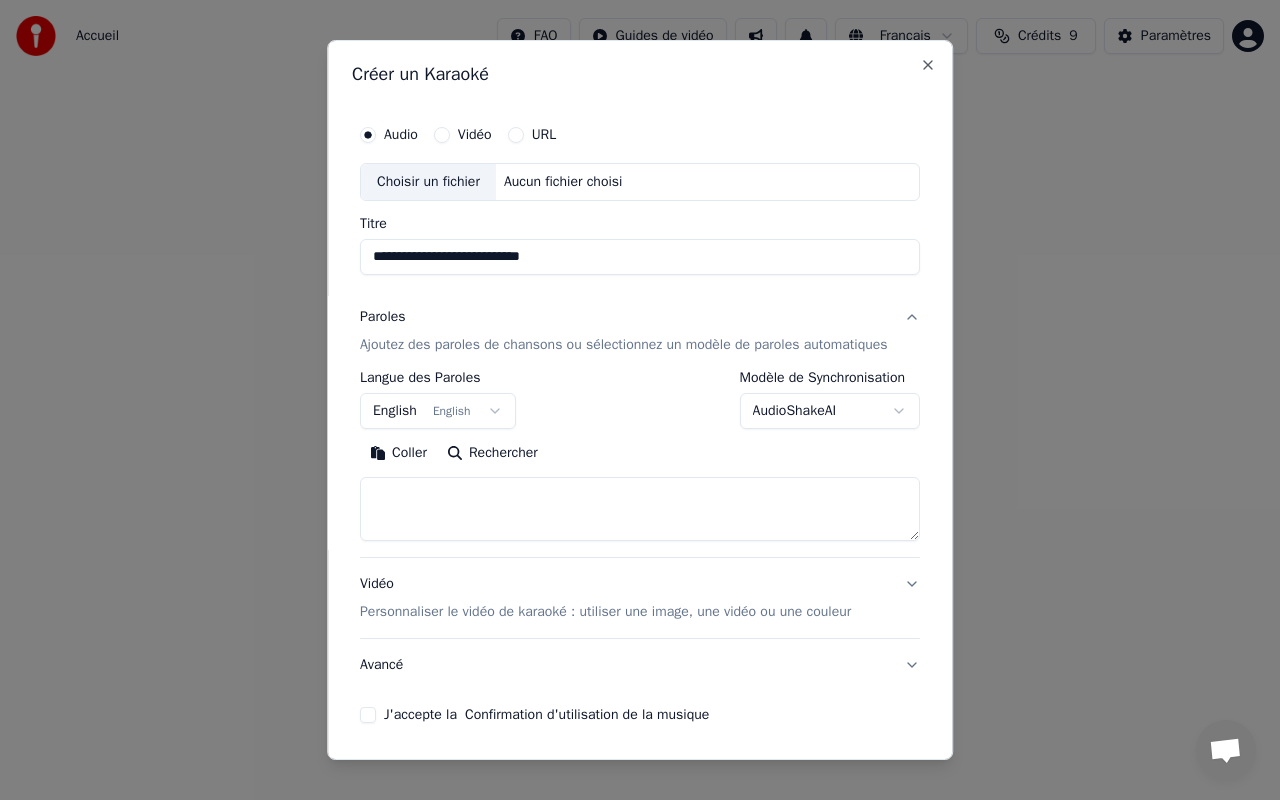click on "Ajoutez des paroles de chansons ou sélectionnez un modèle de paroles automatiques" at bounding box center [624, 345] 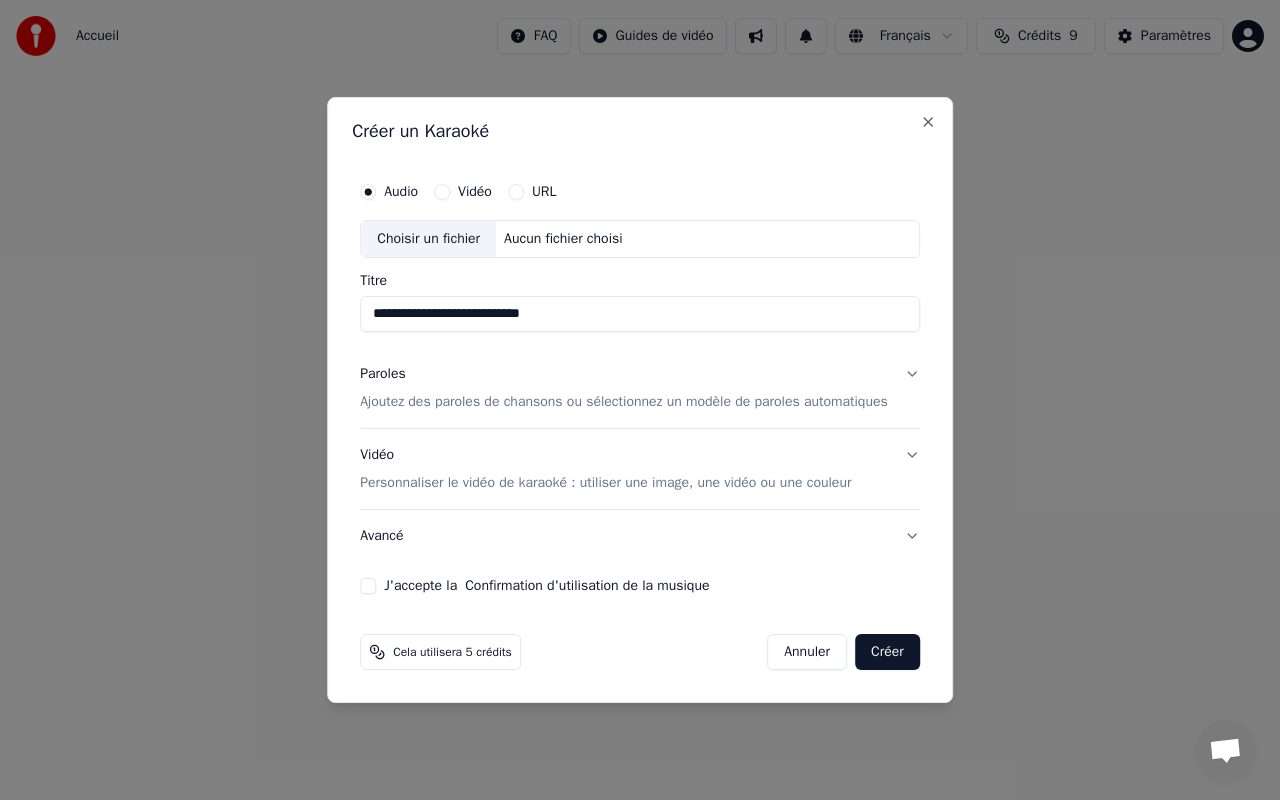 click on "Ajoutez des paroles de chansons ou sélectionnez un modèle de paroles automatiques" at bounding box center (624, 402) 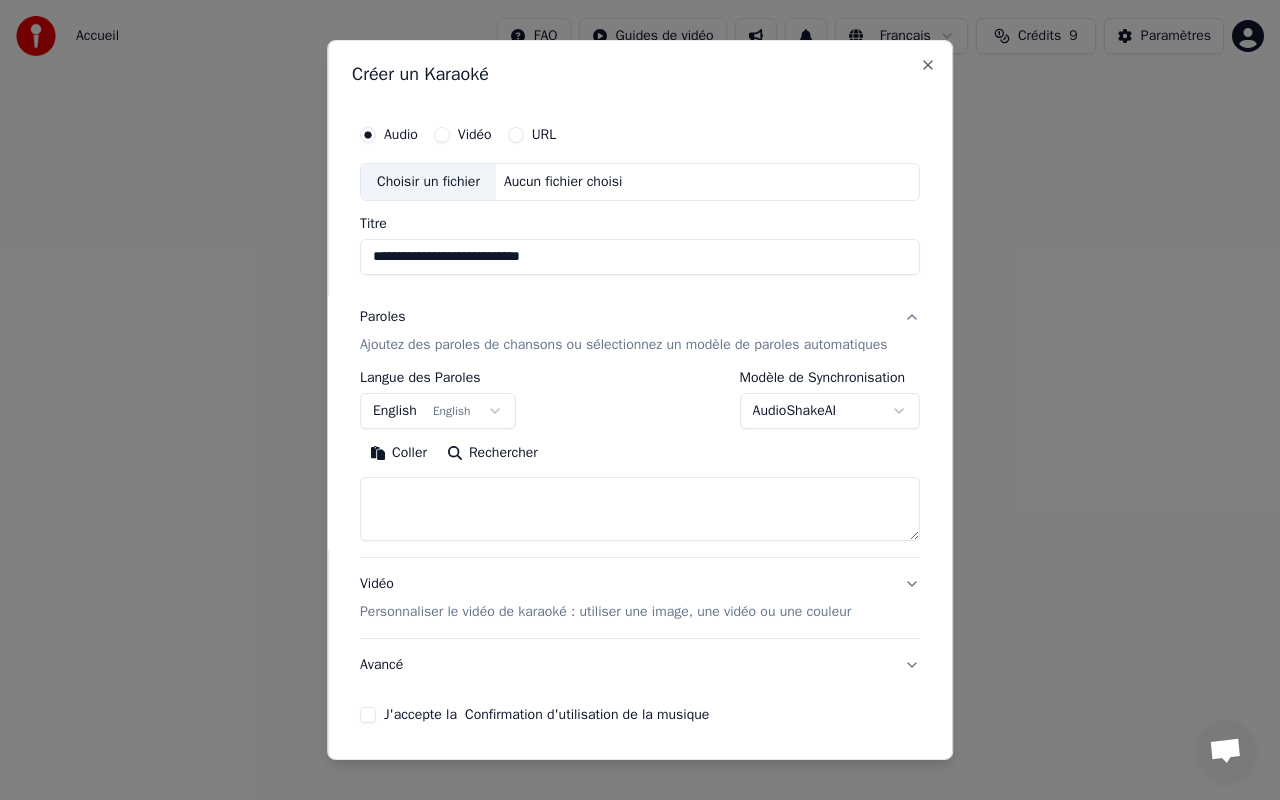 click on "English English" at bounding box center [438, 411] 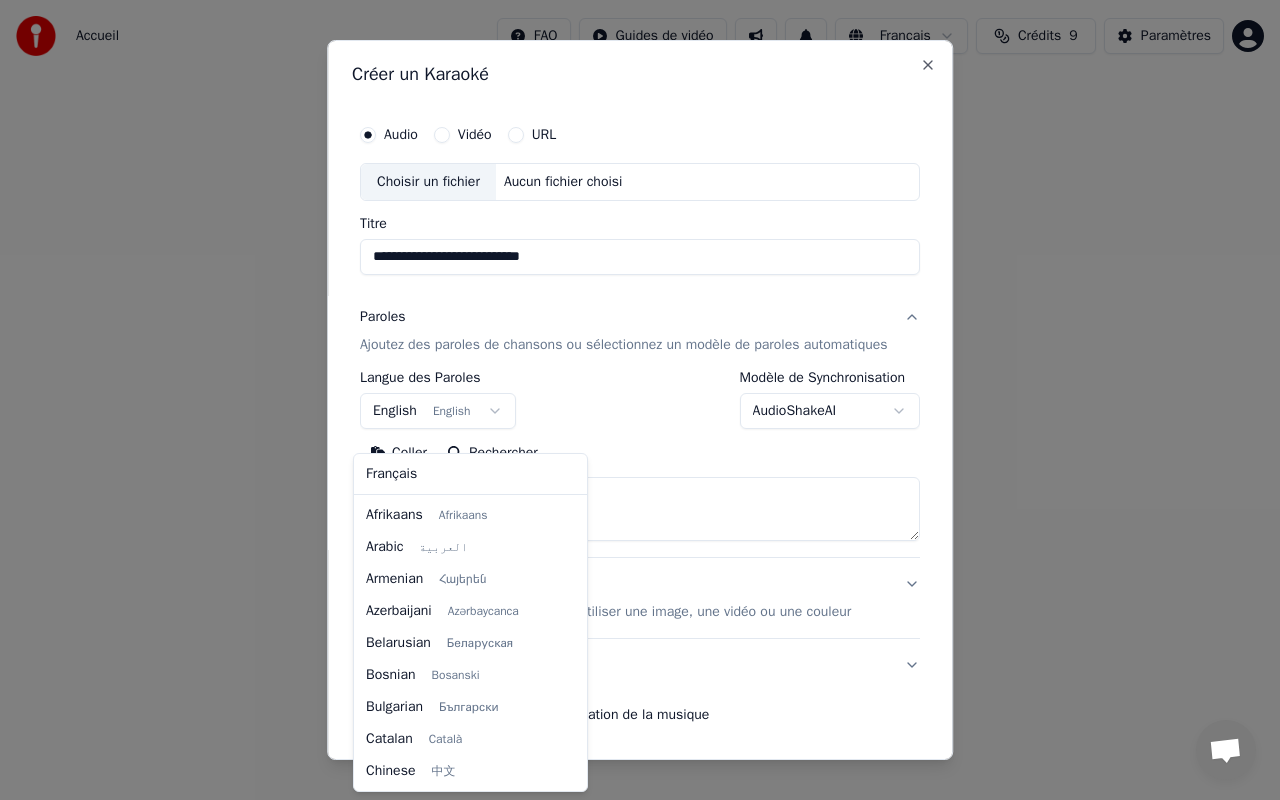 scroll, scrollTop: 160, scrollLeft: 0, axis: vertical 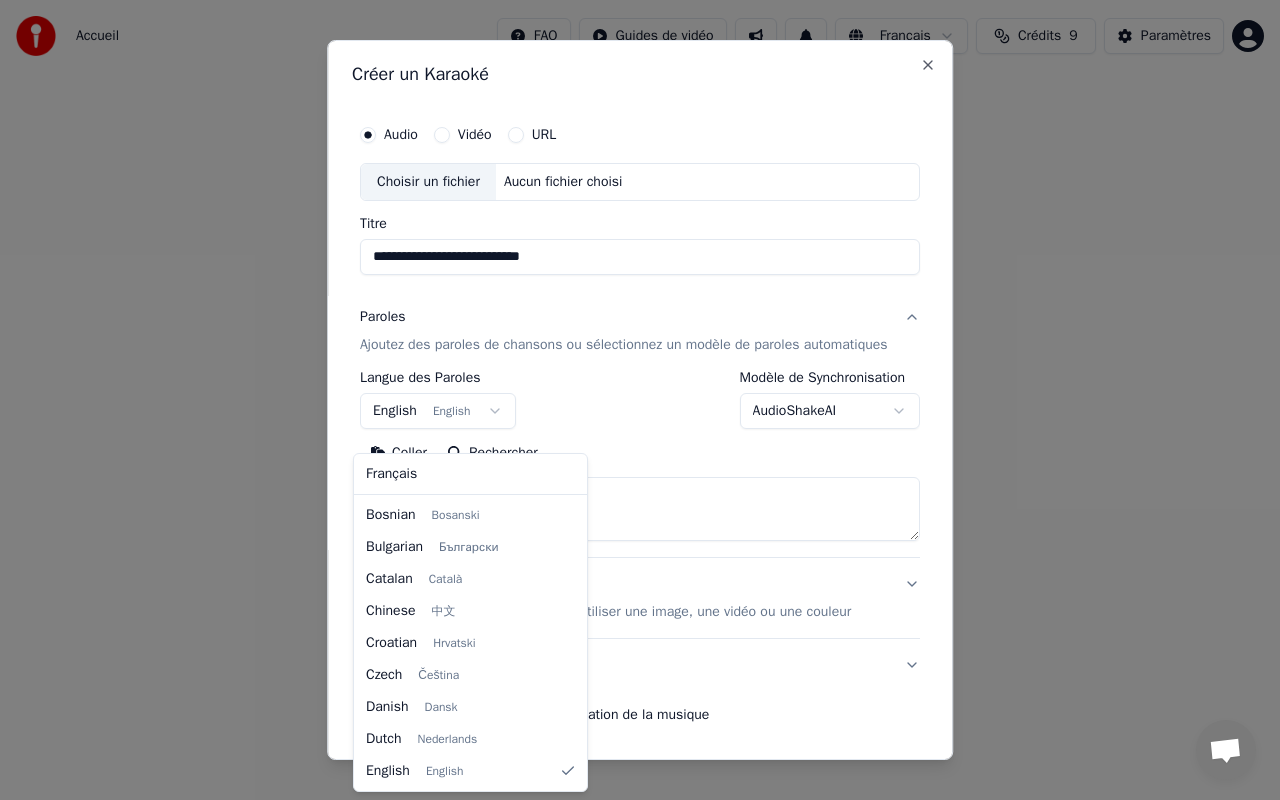 select on "**" 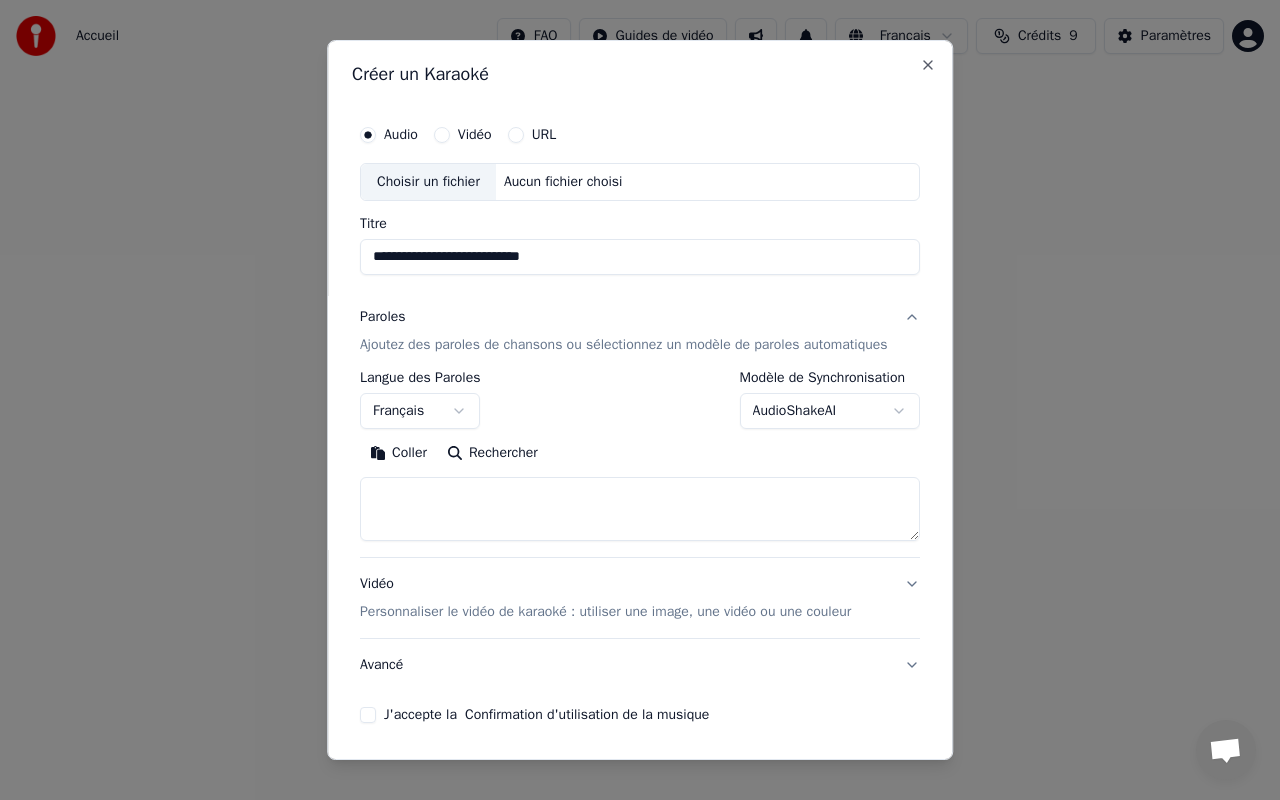 click on "Coller" at bounding box center [398, 453] 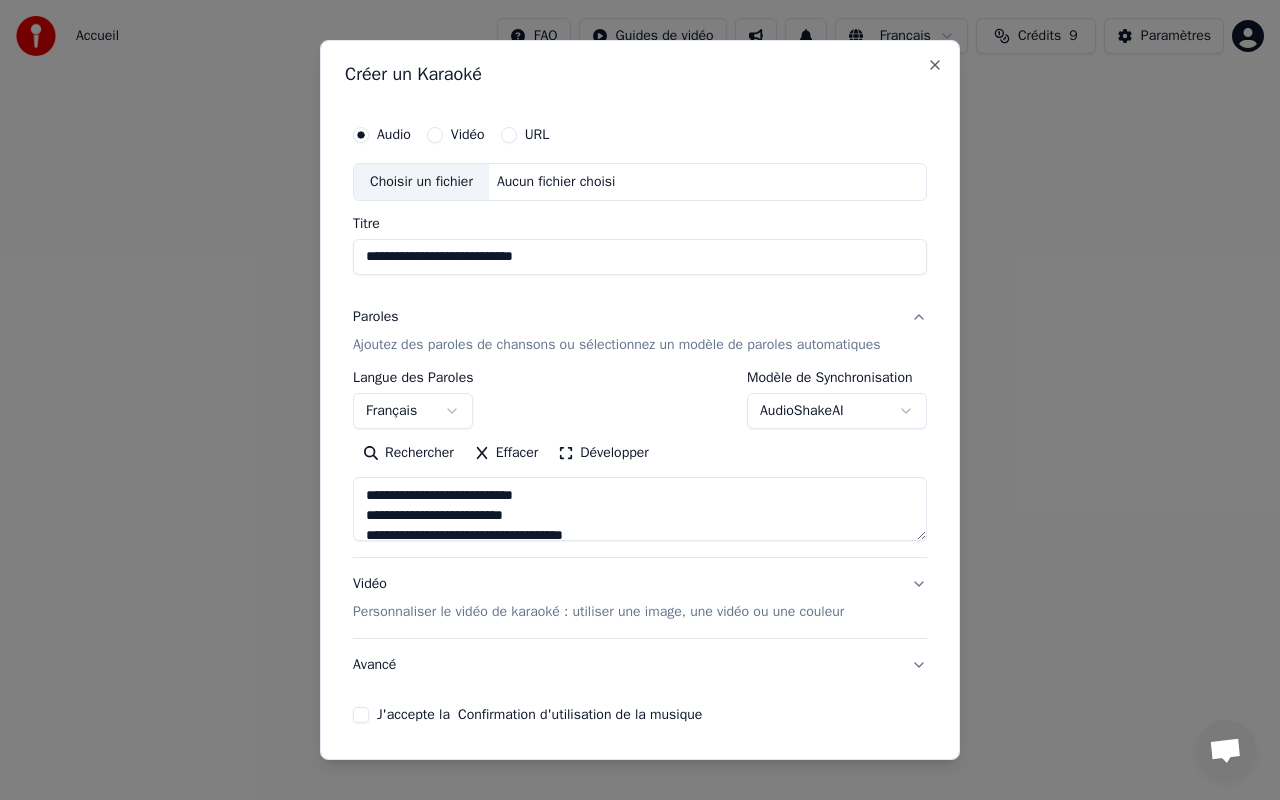 click on "Développer" at bounding box center (603, 453) 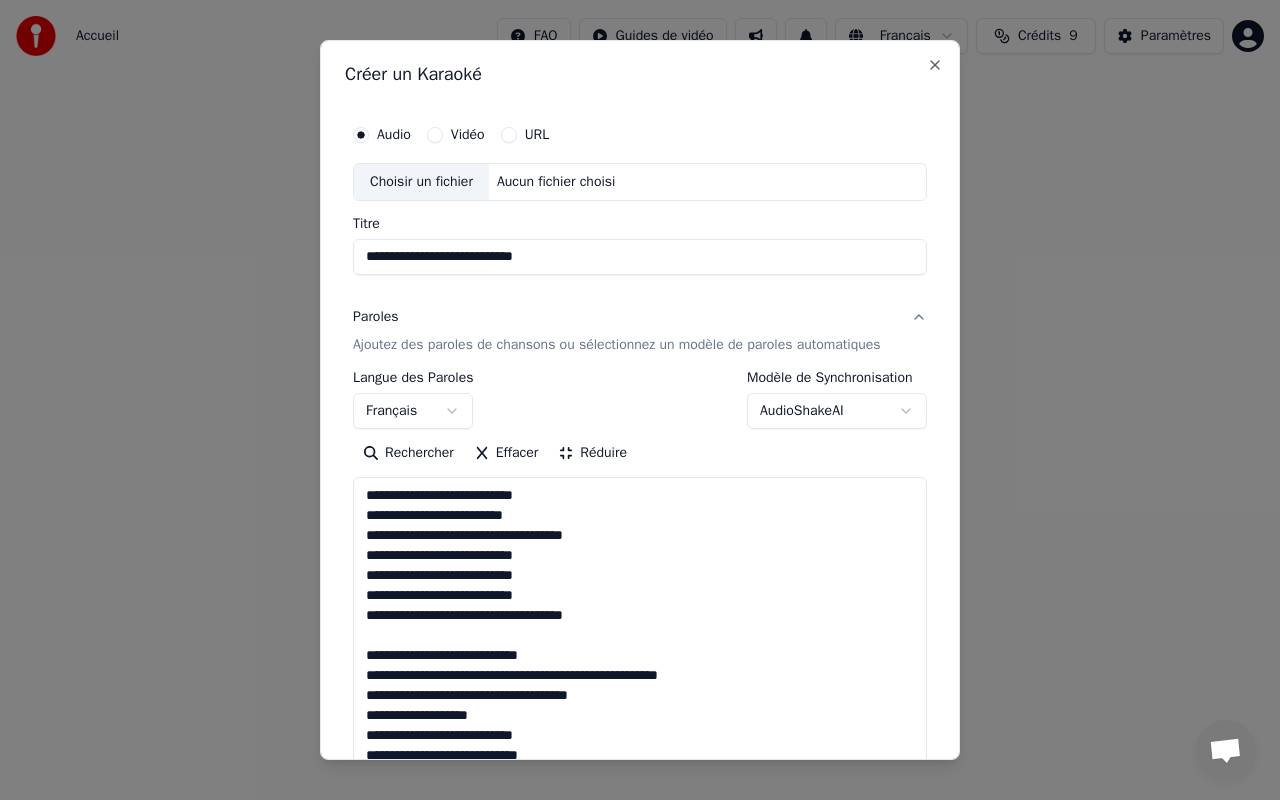 scroll, scrollTop: 1, scrollLeft: 0, axis: vertical 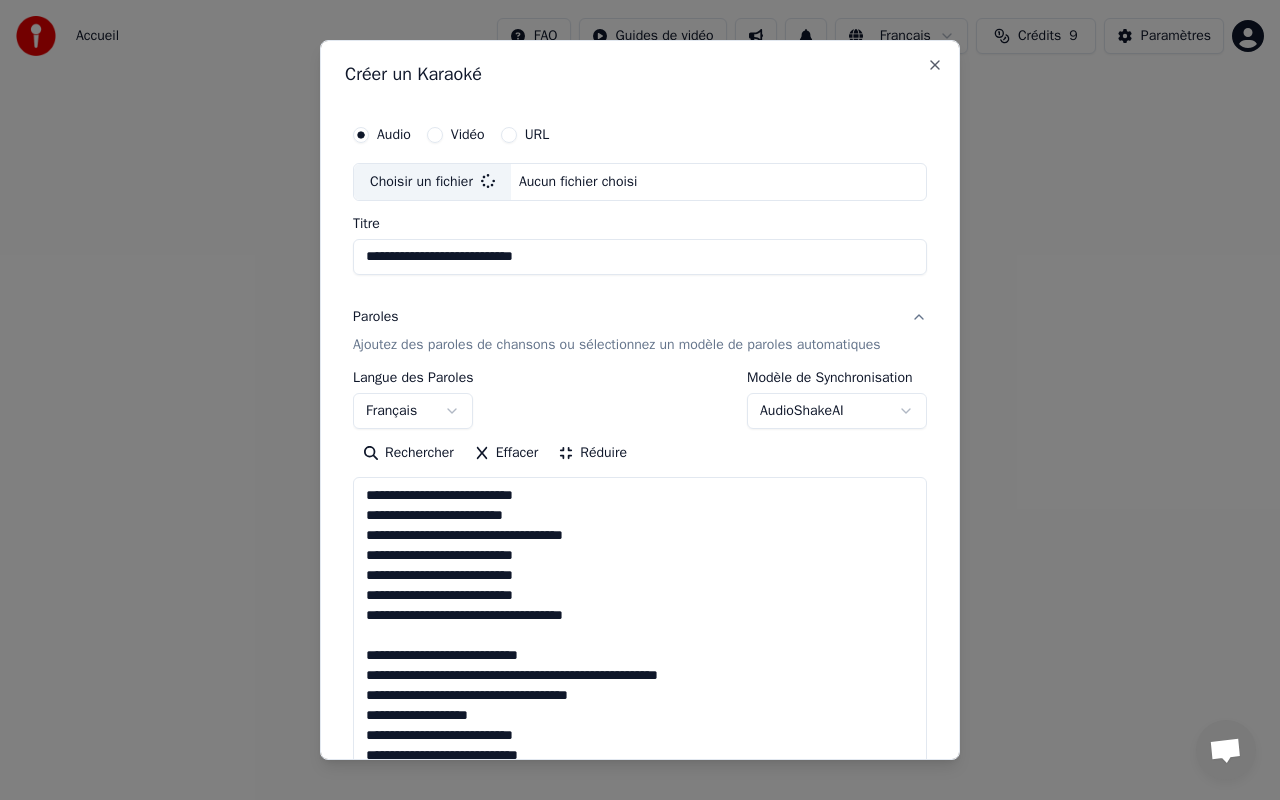 click on "Choisir un fichier" at bounding box center (432, 182) 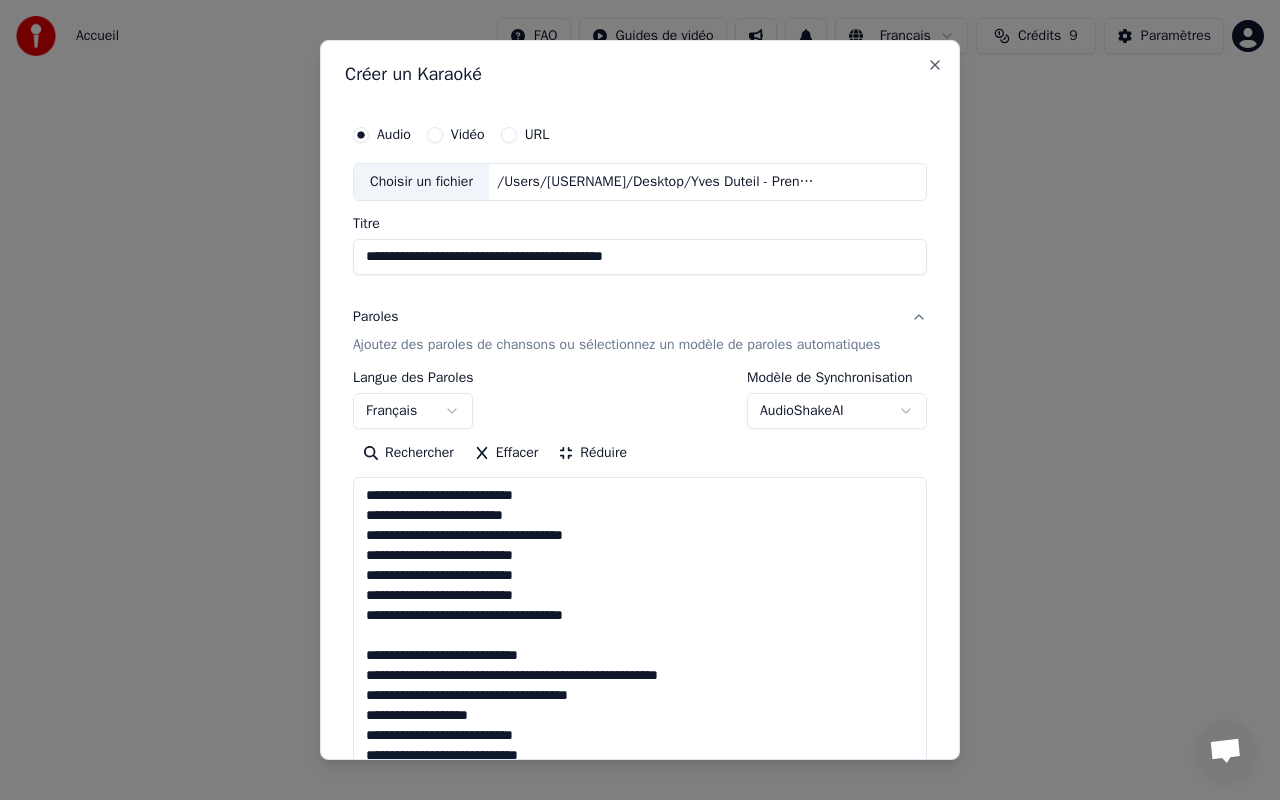click on "Choisir un fichier" at bounding box center (421, 182) 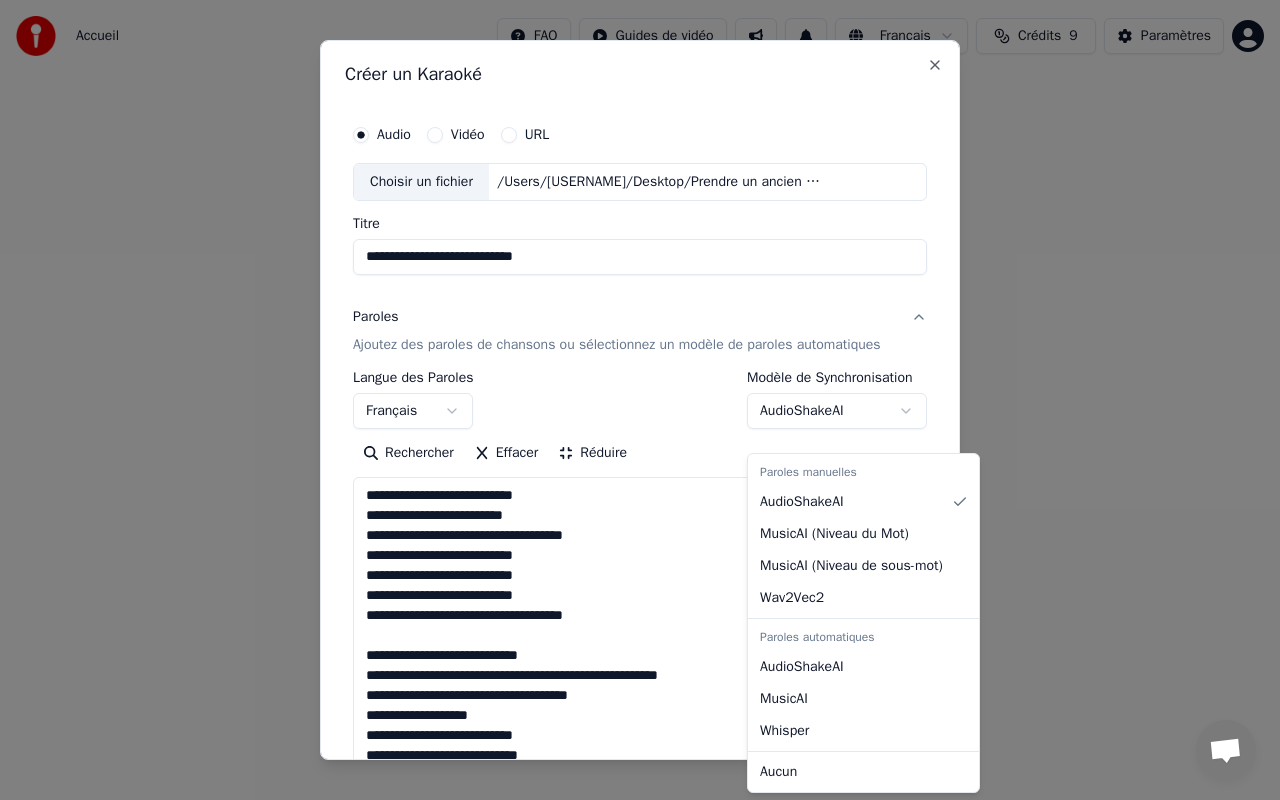 click on "**********" at bounding box center (640, 300) 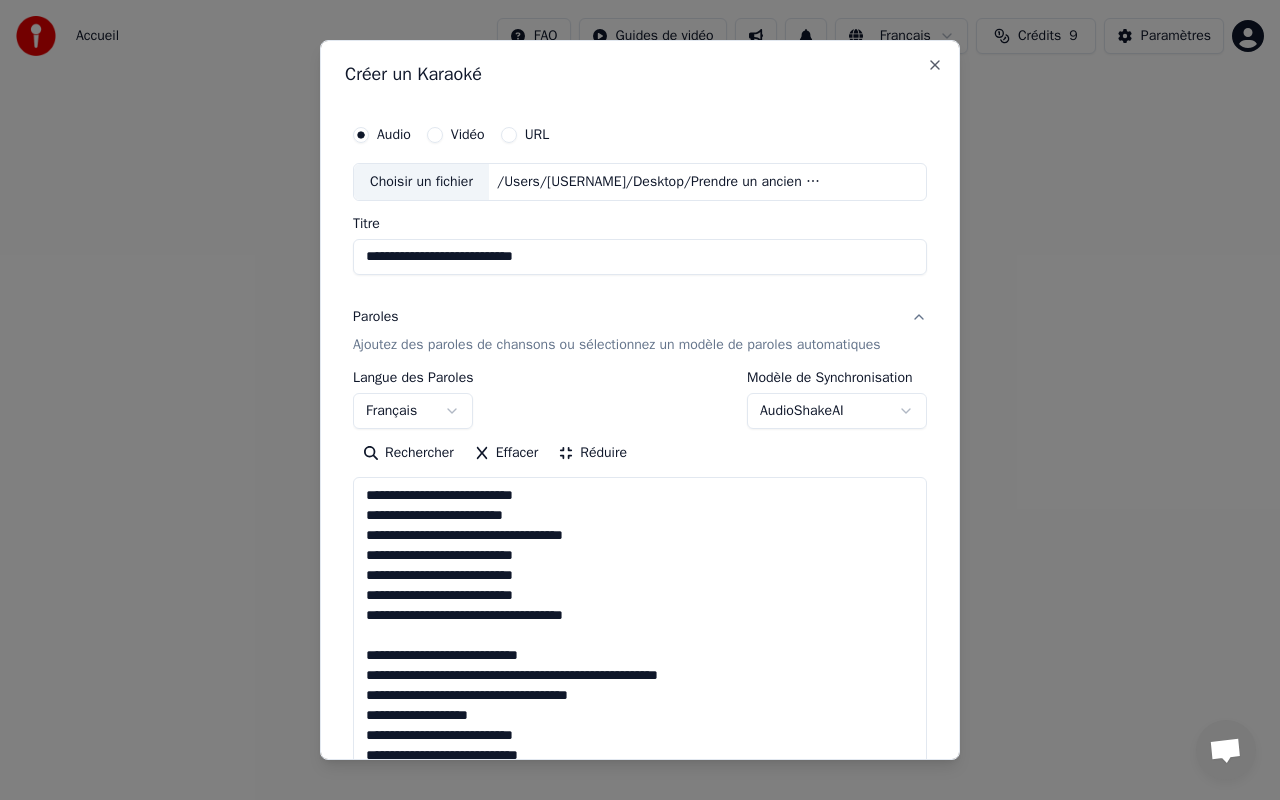 click at bounding box center (640, 400) 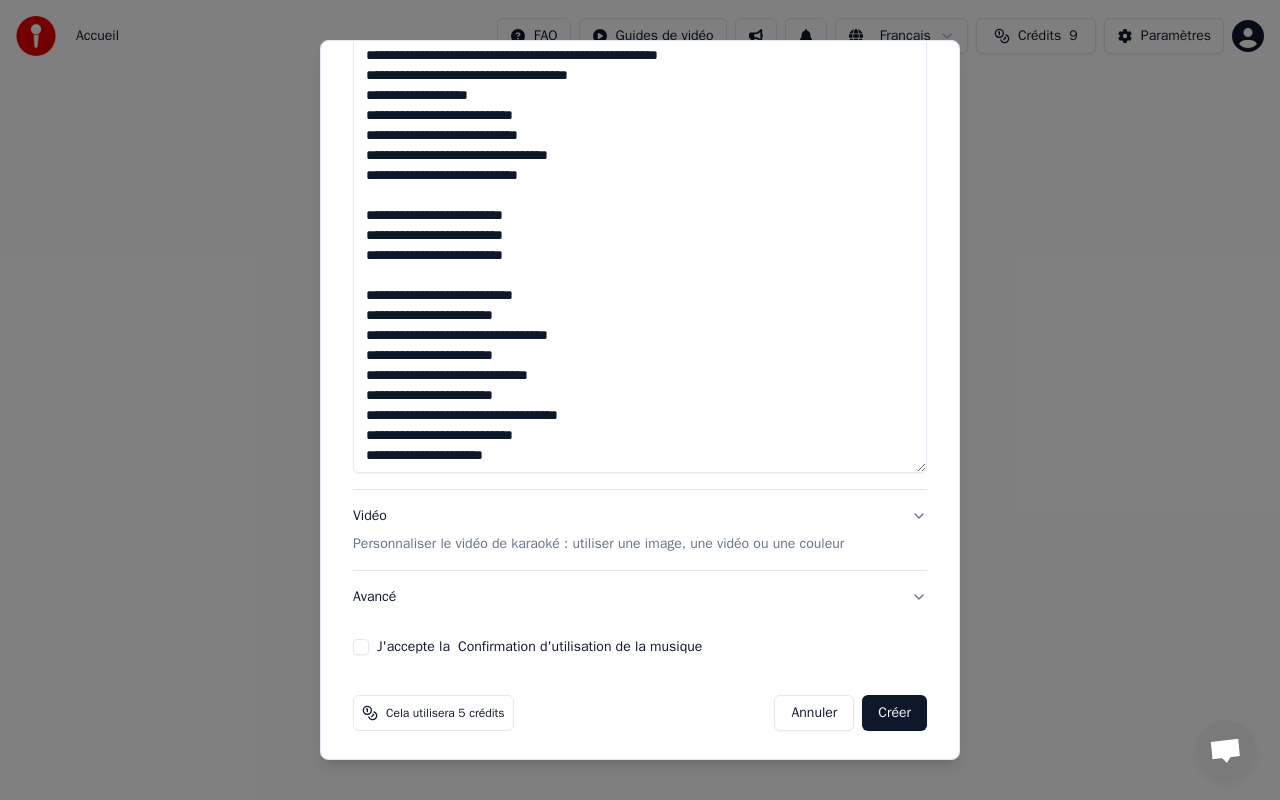 scroll, scrollTop: 644, scrollLeft: 0, axis: vertical 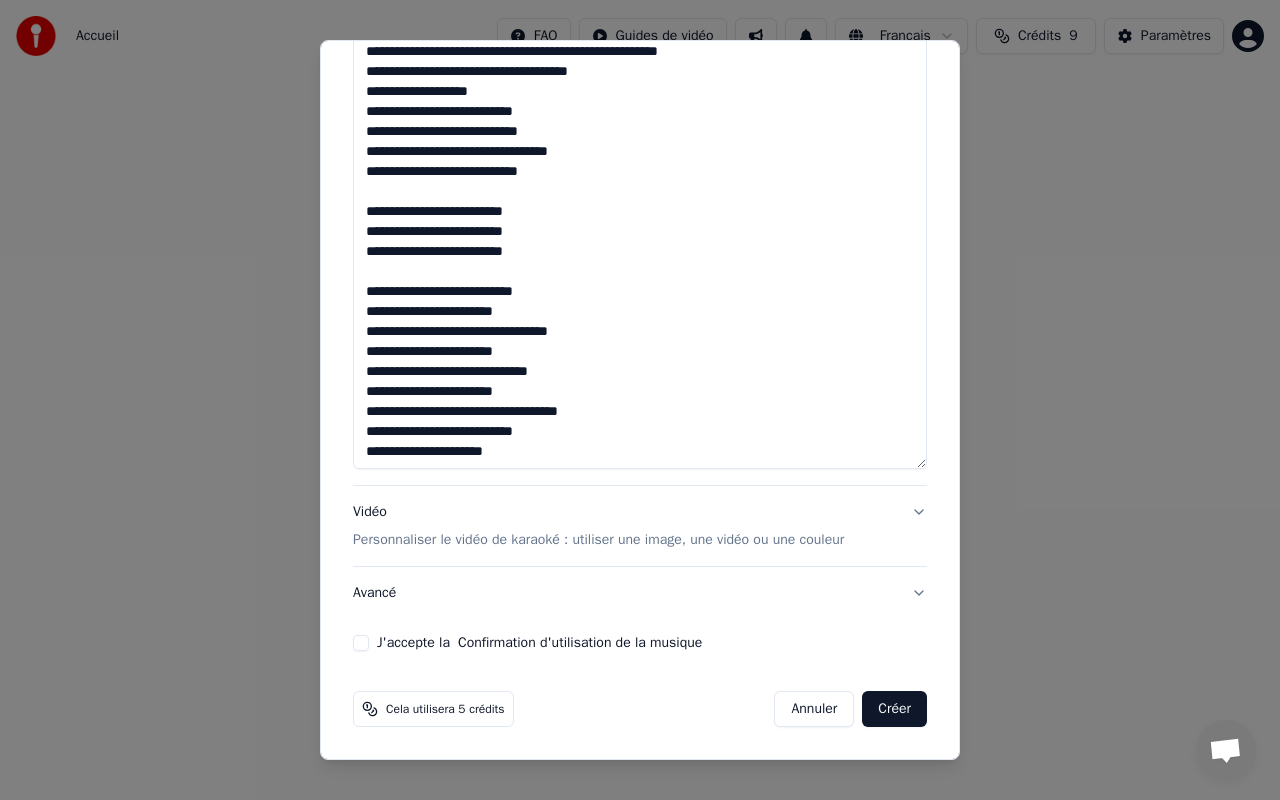click on "Personnaliser le vidéo de karaoké : utiliser une image, une vidéo ou une couleur" at bounding box center (598, 540) 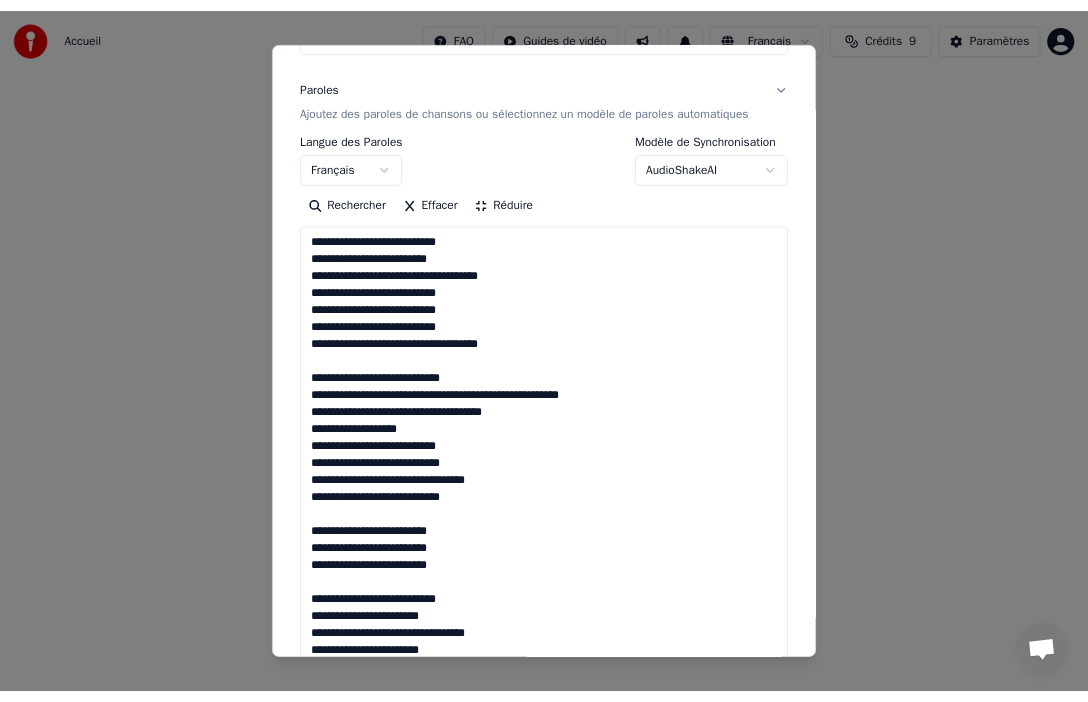 scroll, scrollTop: 38, scrollLeft: 0, axis: vertical 